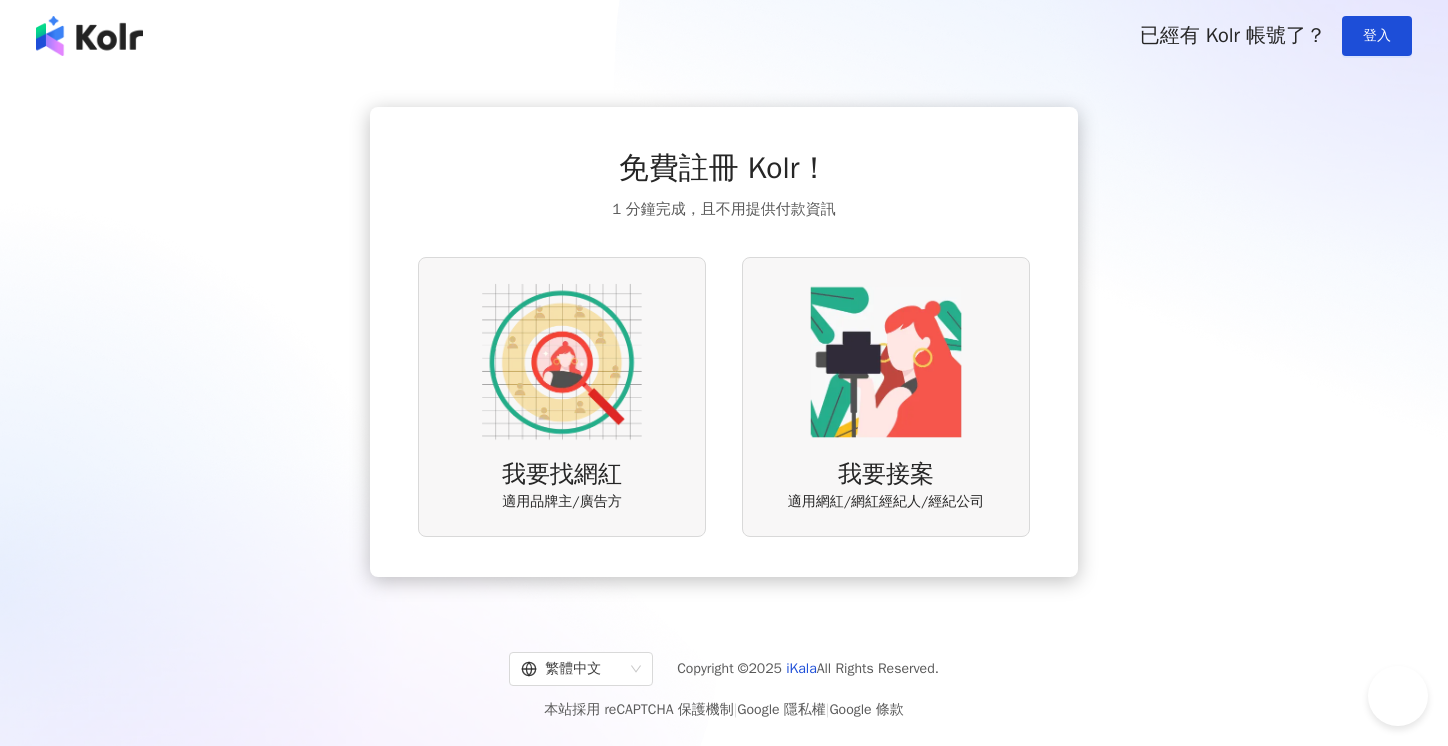 scroll, scrollTop: 0, scrollLeft: 0, axis: both 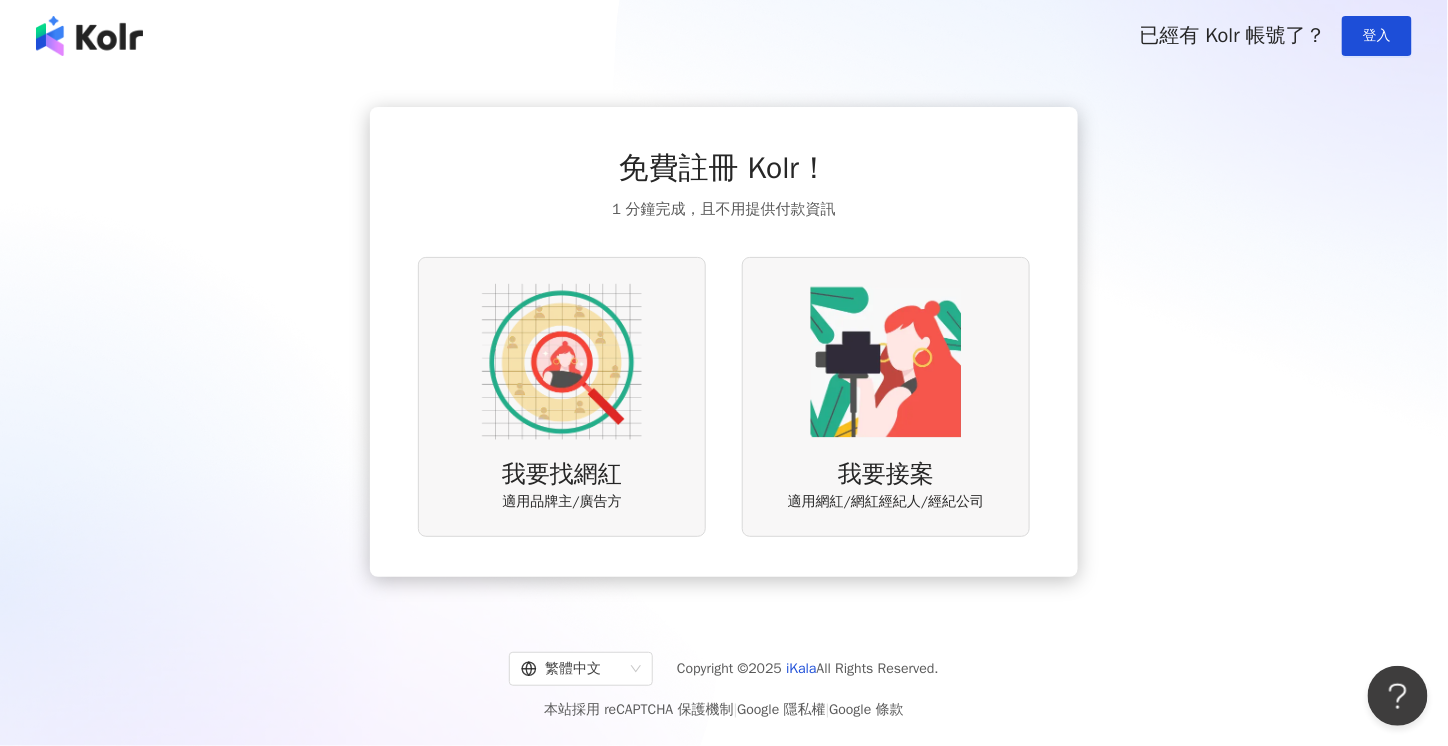 click at bounding box center [562, 362] 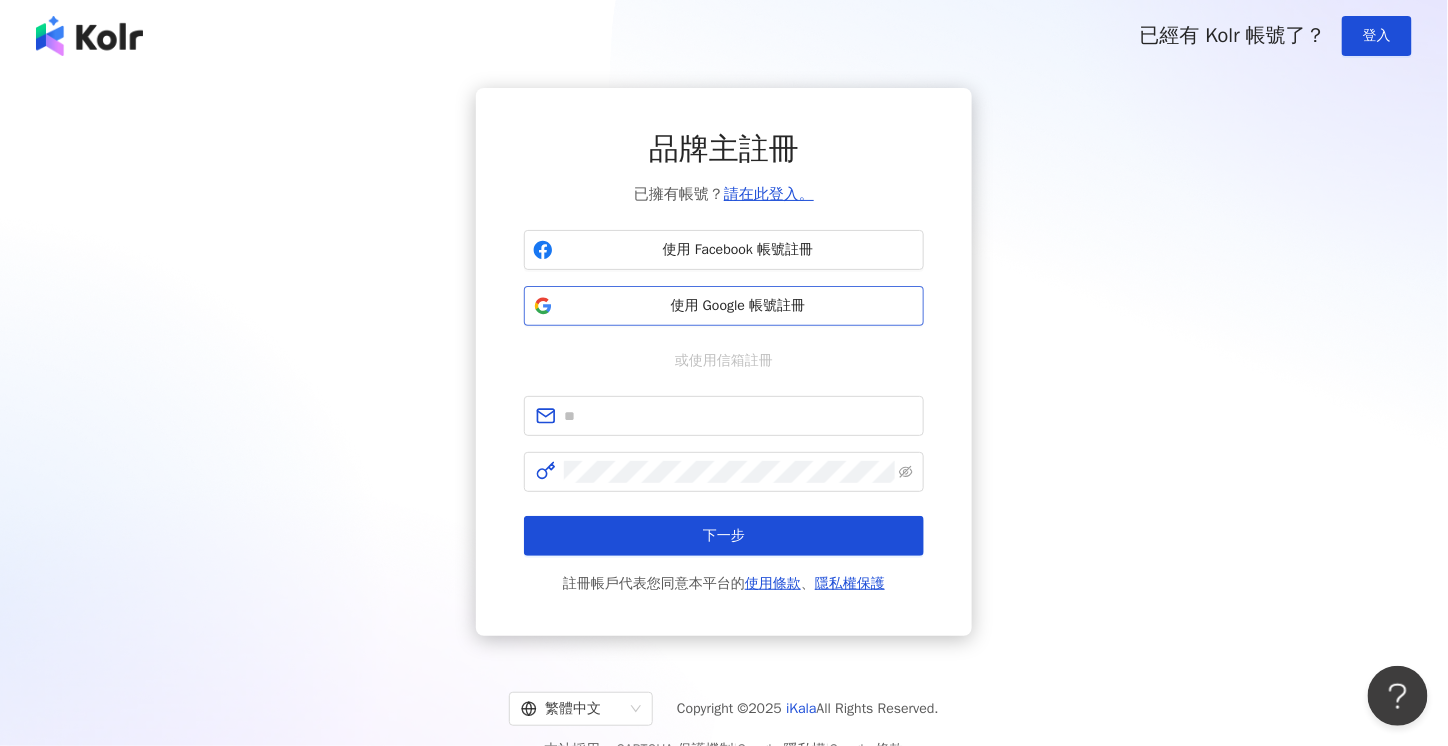 click on "使用 Google 帳號註冊" at bounding box center (738, 306) 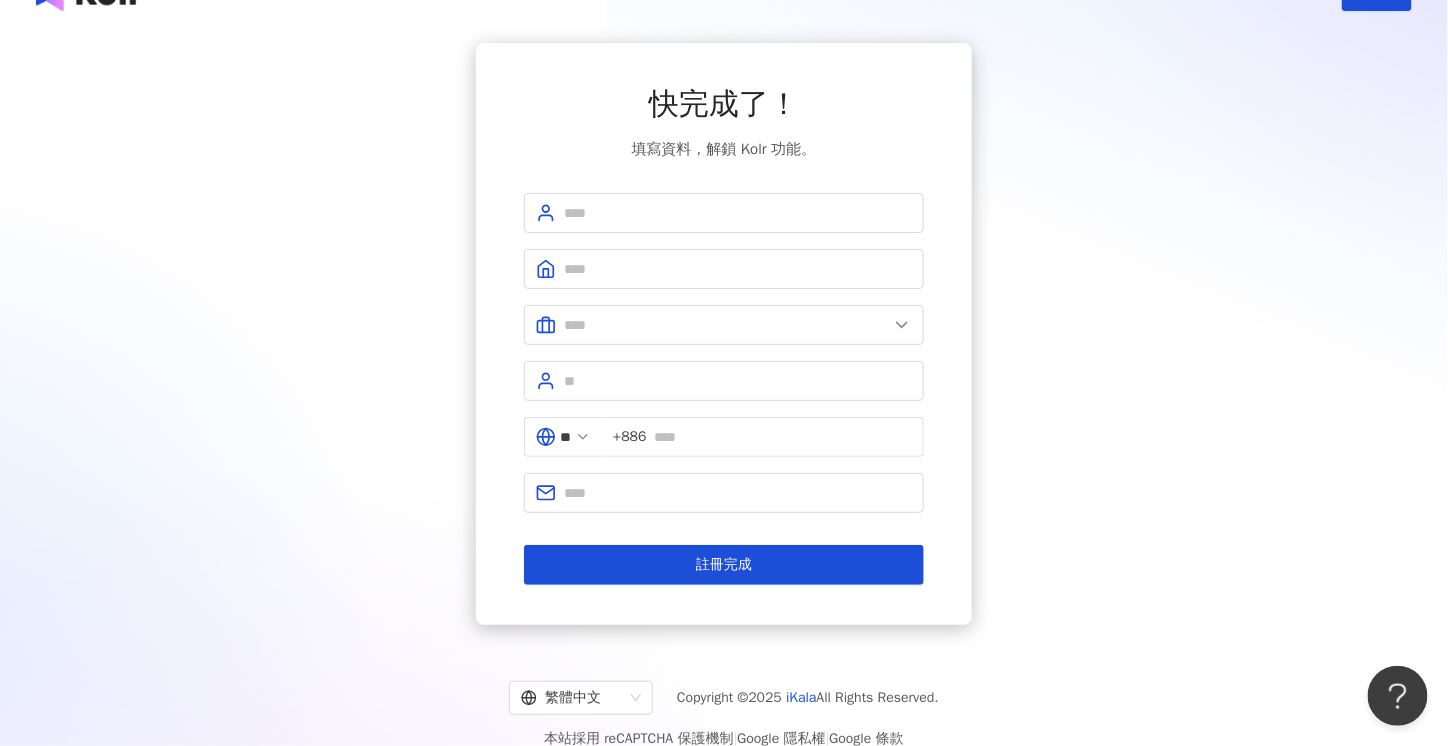 scroll, scrollTop: 0, scrollLeft: 0, axis: both 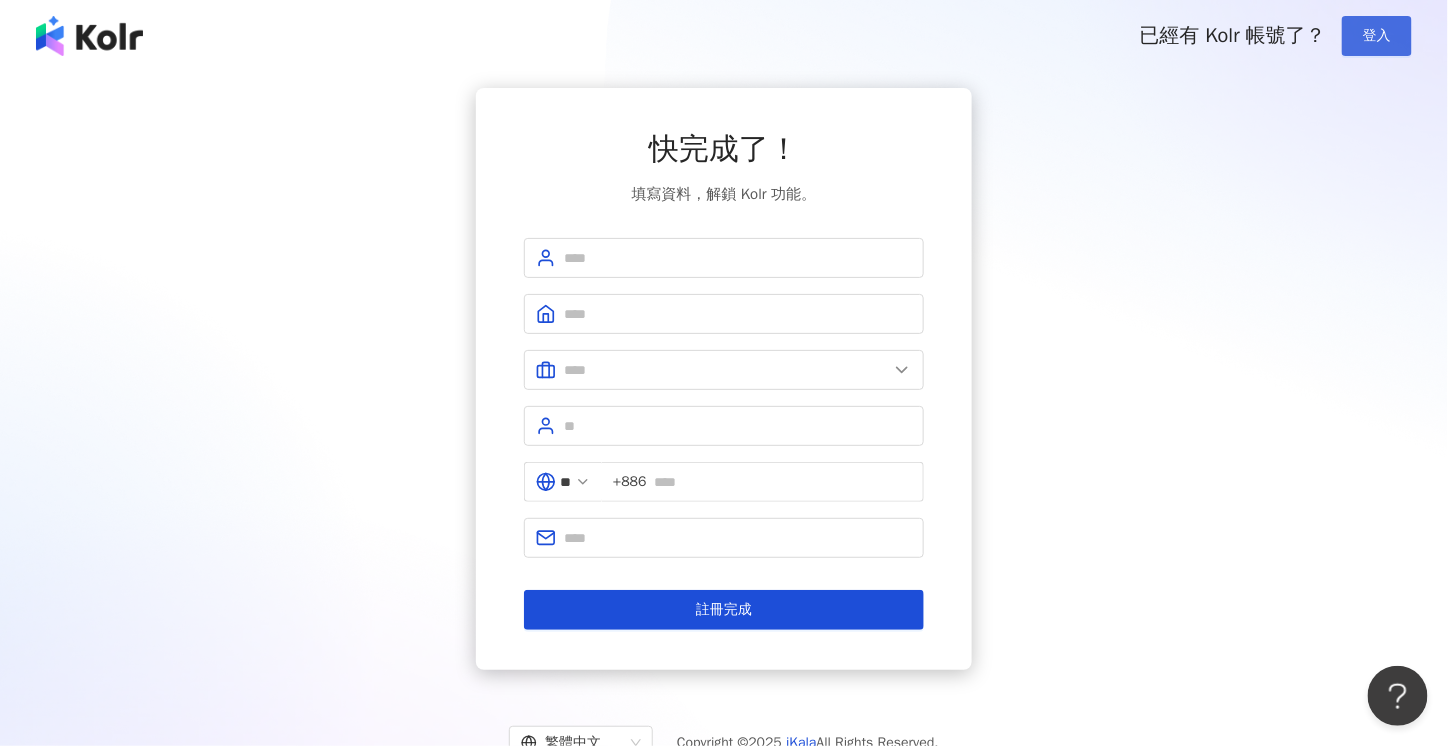 click on "登入" at bounding box center (1377, 36) 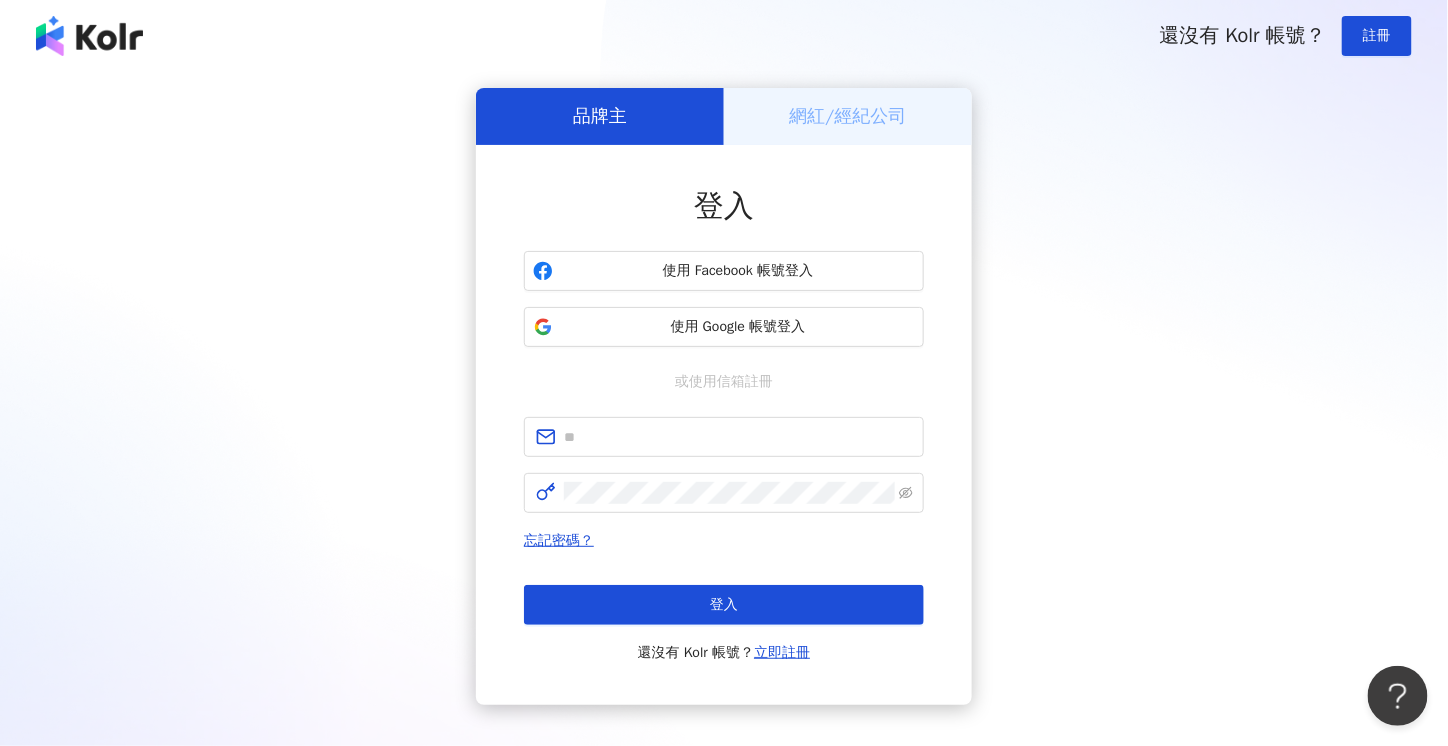 click on "網紅/經紀公司" at bounding box center [847, 116] 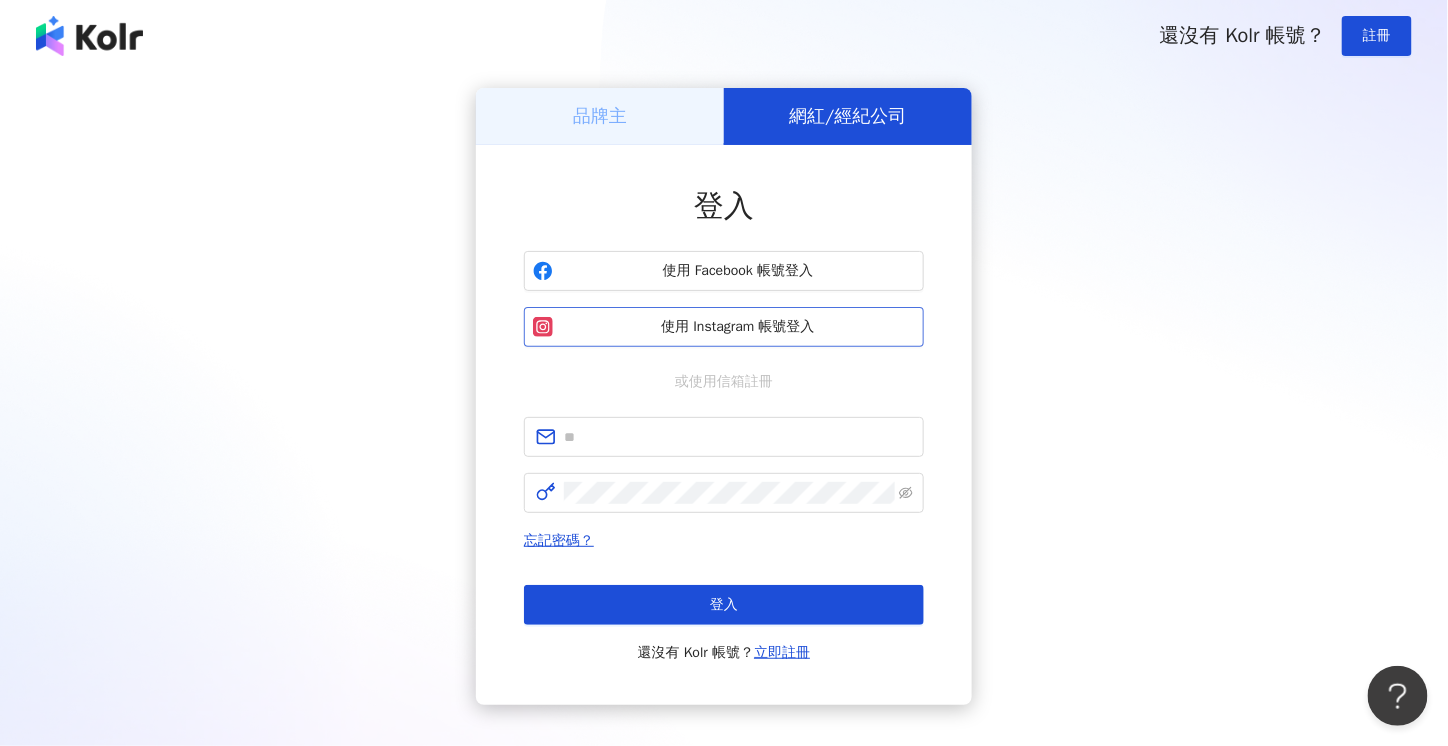 click on "使用 Instagram 帳號登入" at bounding box center [724, 327] 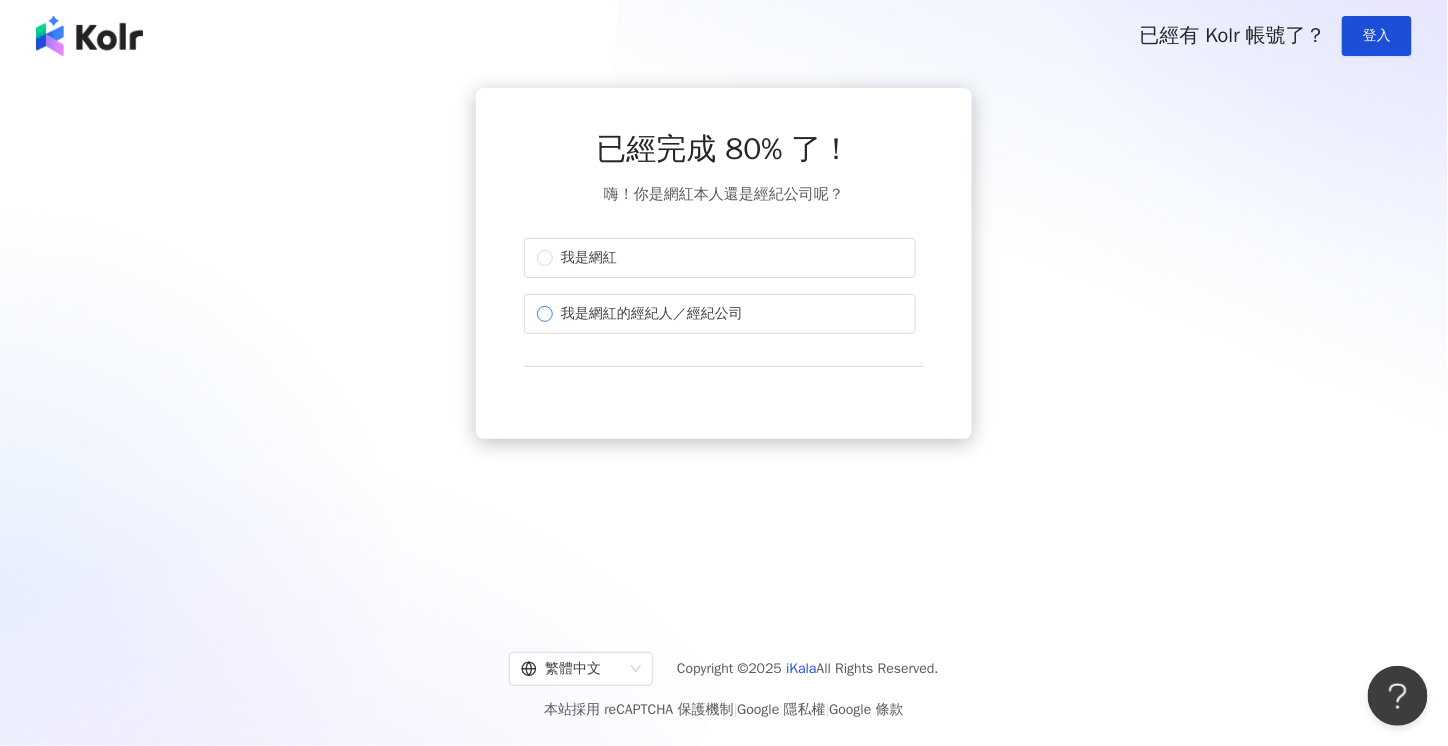 click on "我是網紅的經紀人／經紀公司" at bounding box center [652, 314] 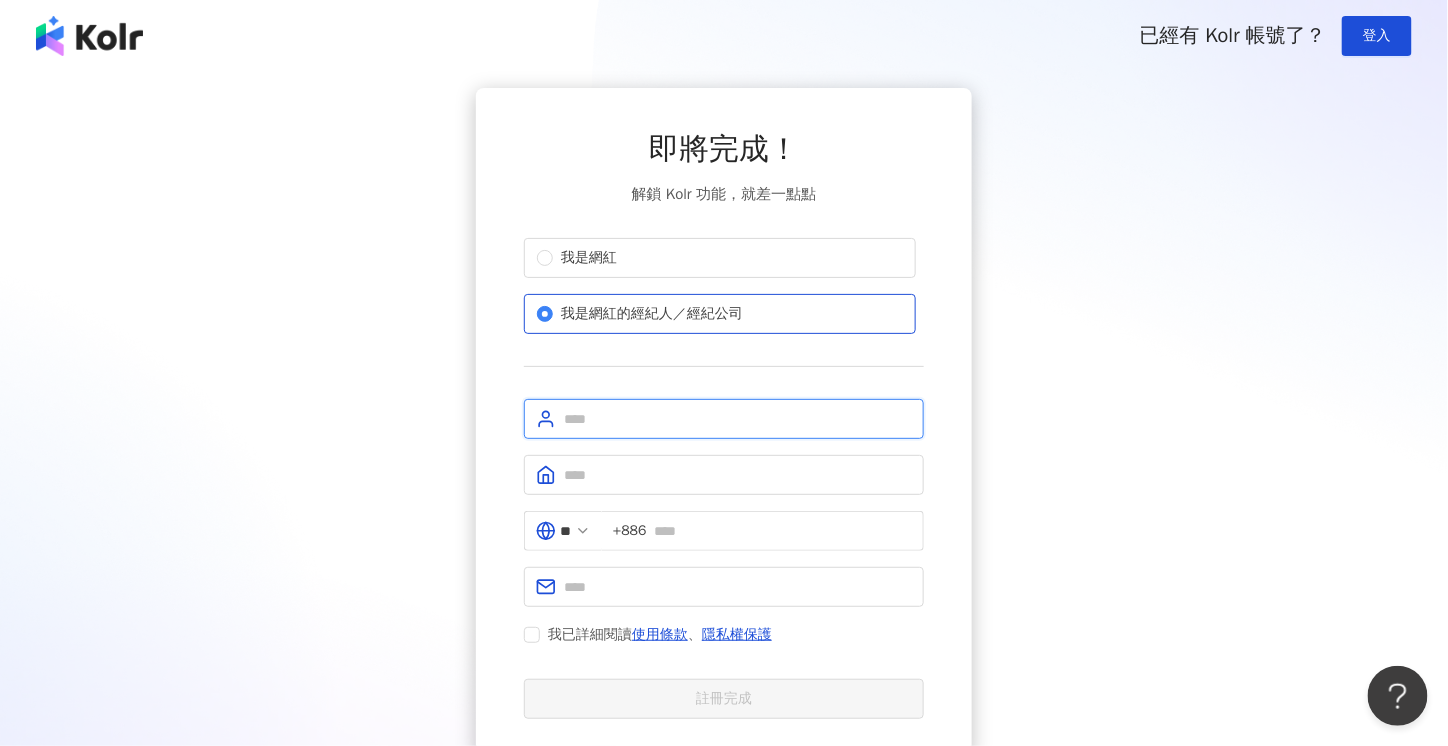 click at bounding box center (738, 419) 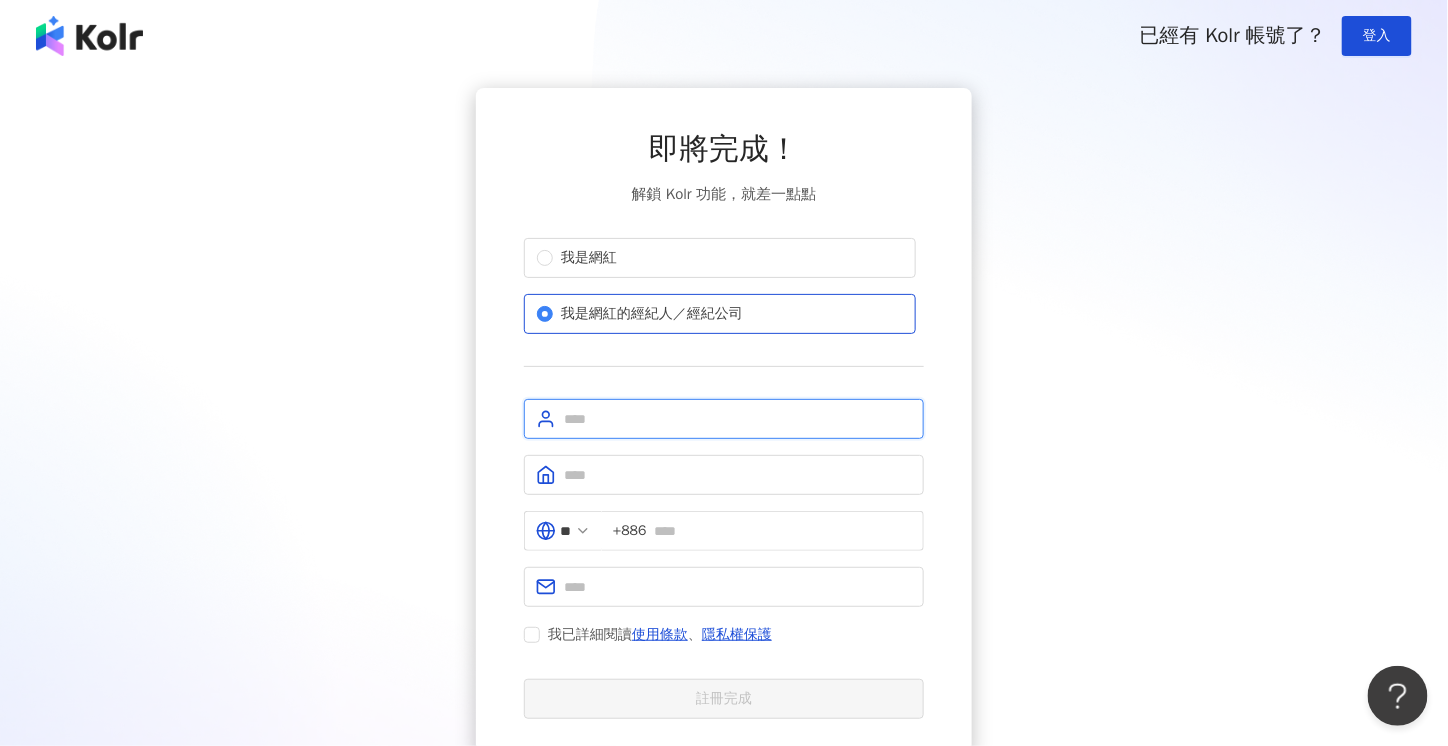 type on "**********" 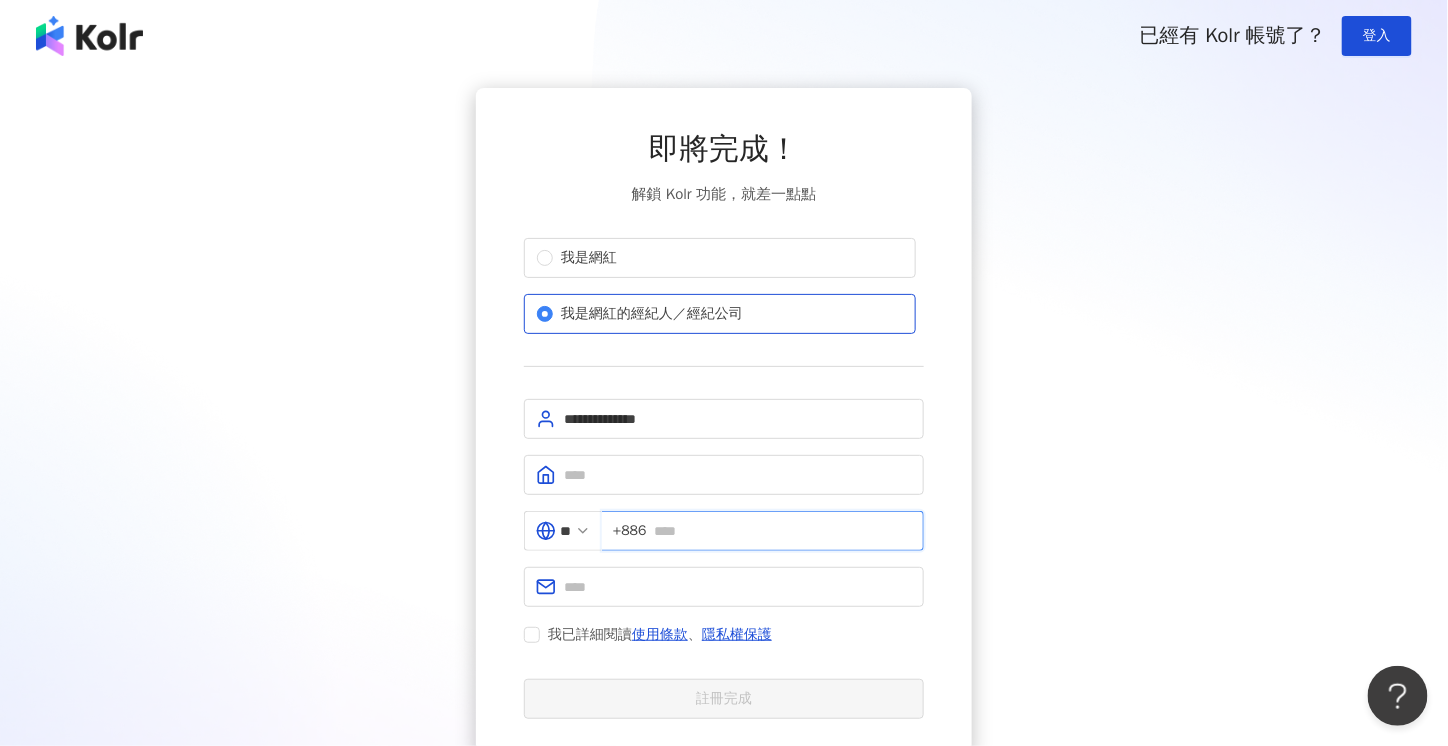click at bounding box center (783, 531) 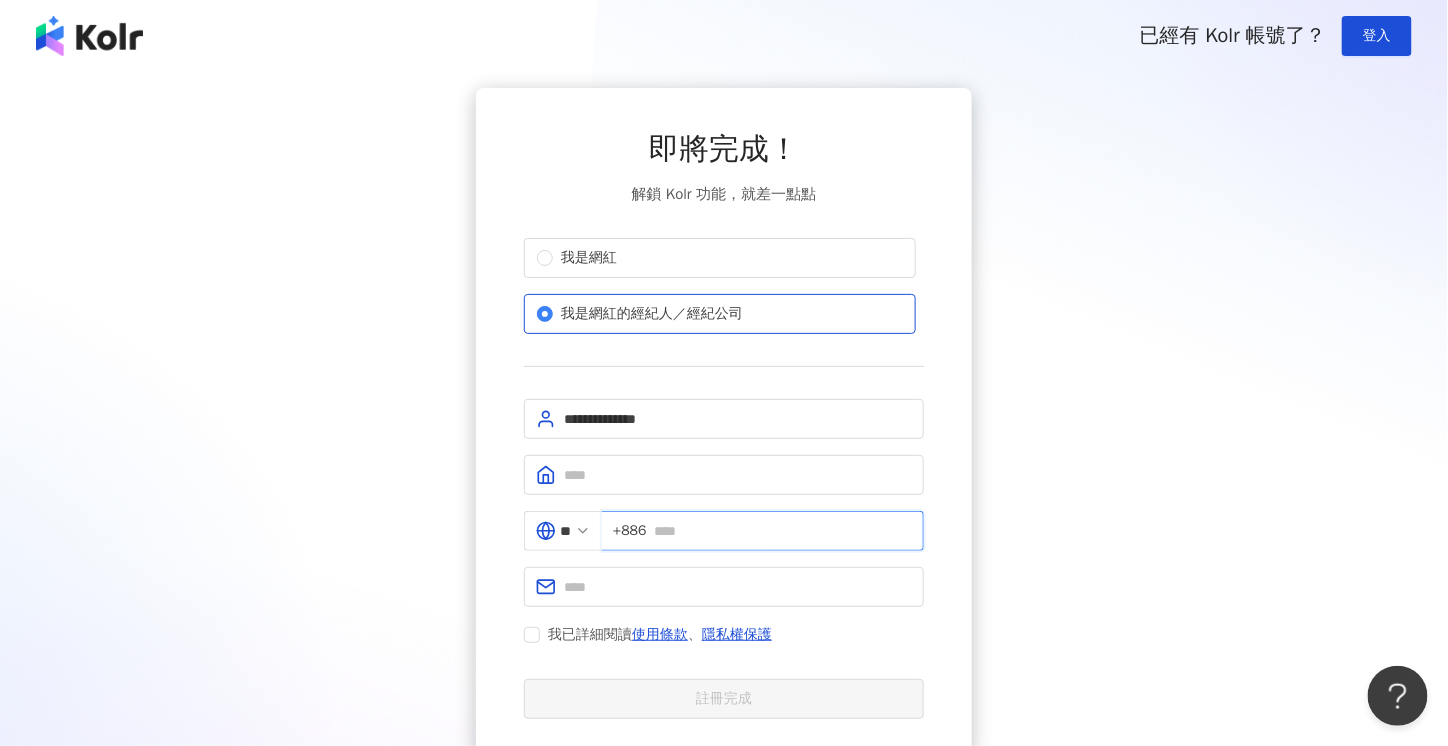 type on "**********" 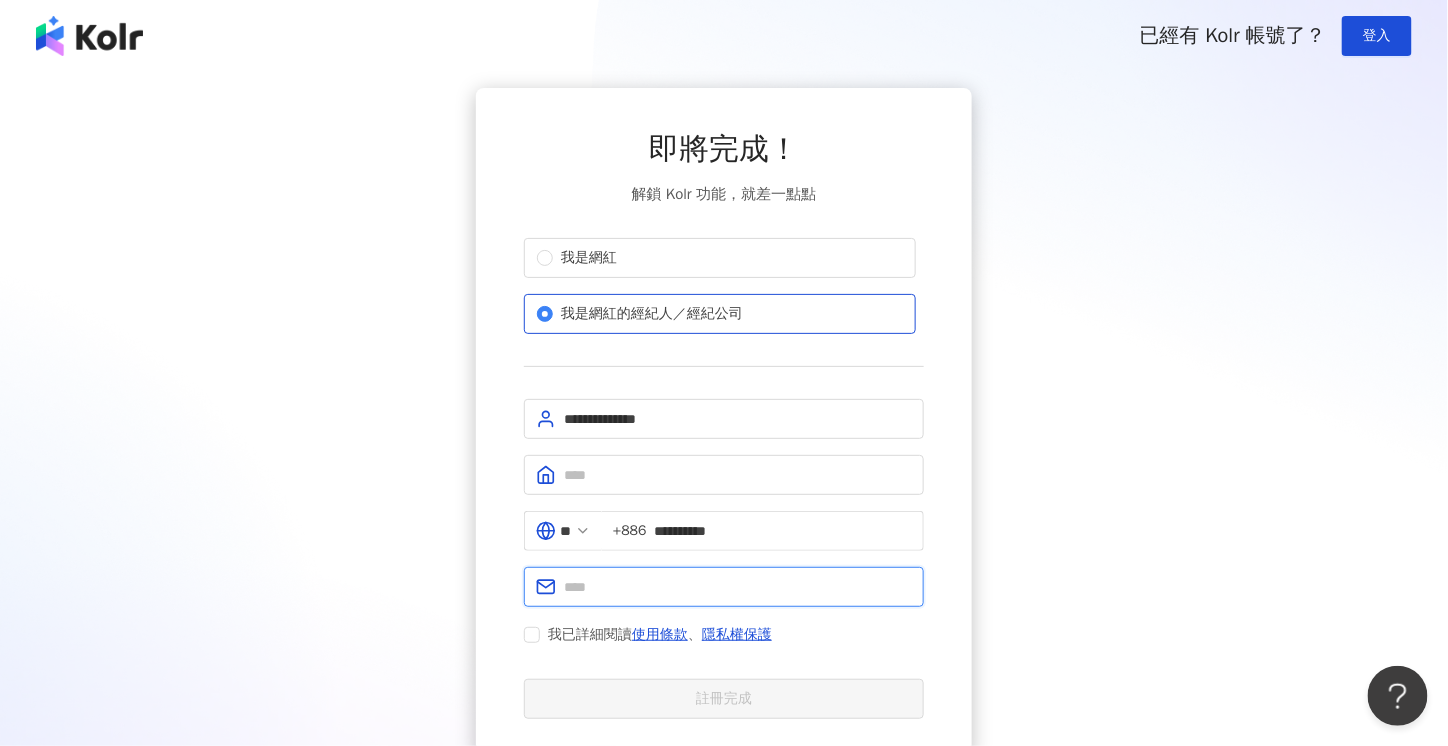 click at bounding box center (738, 587) 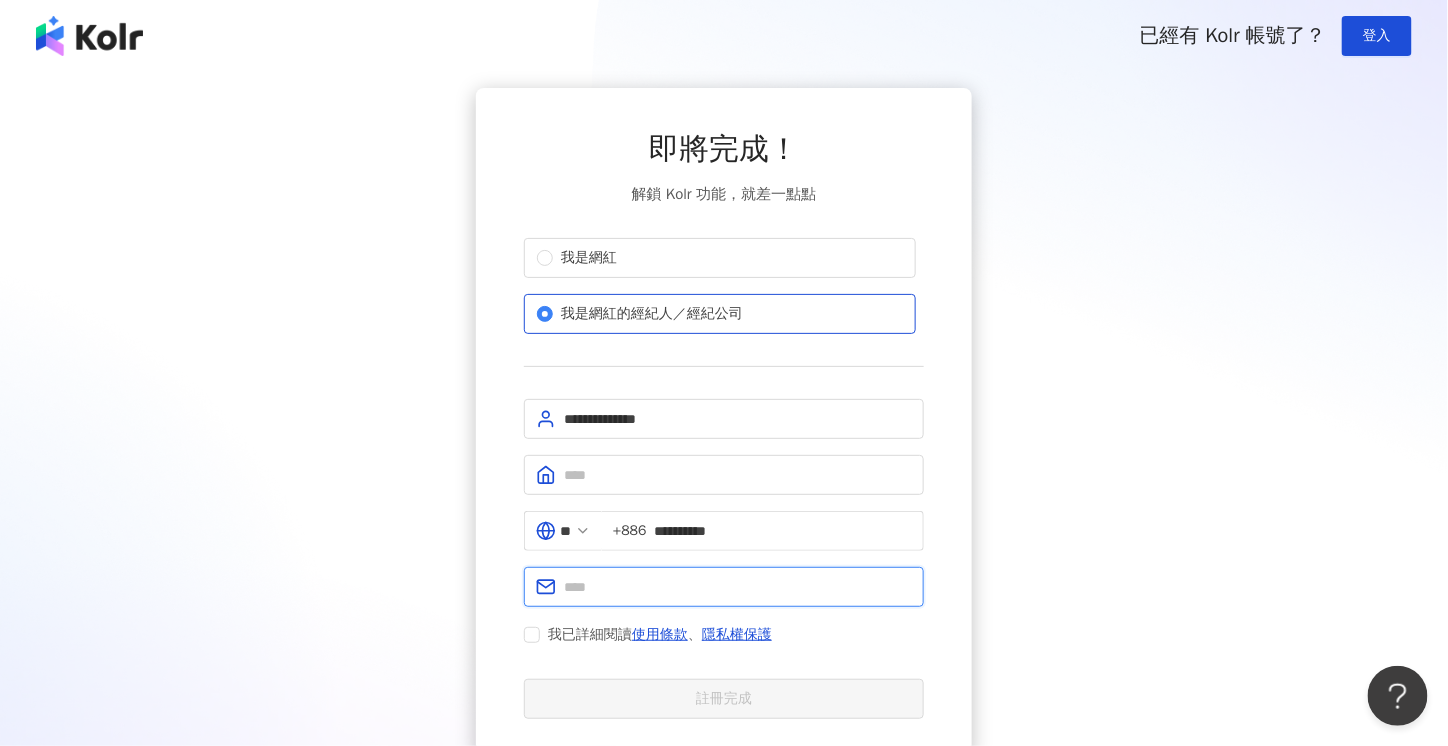 type on "**********" 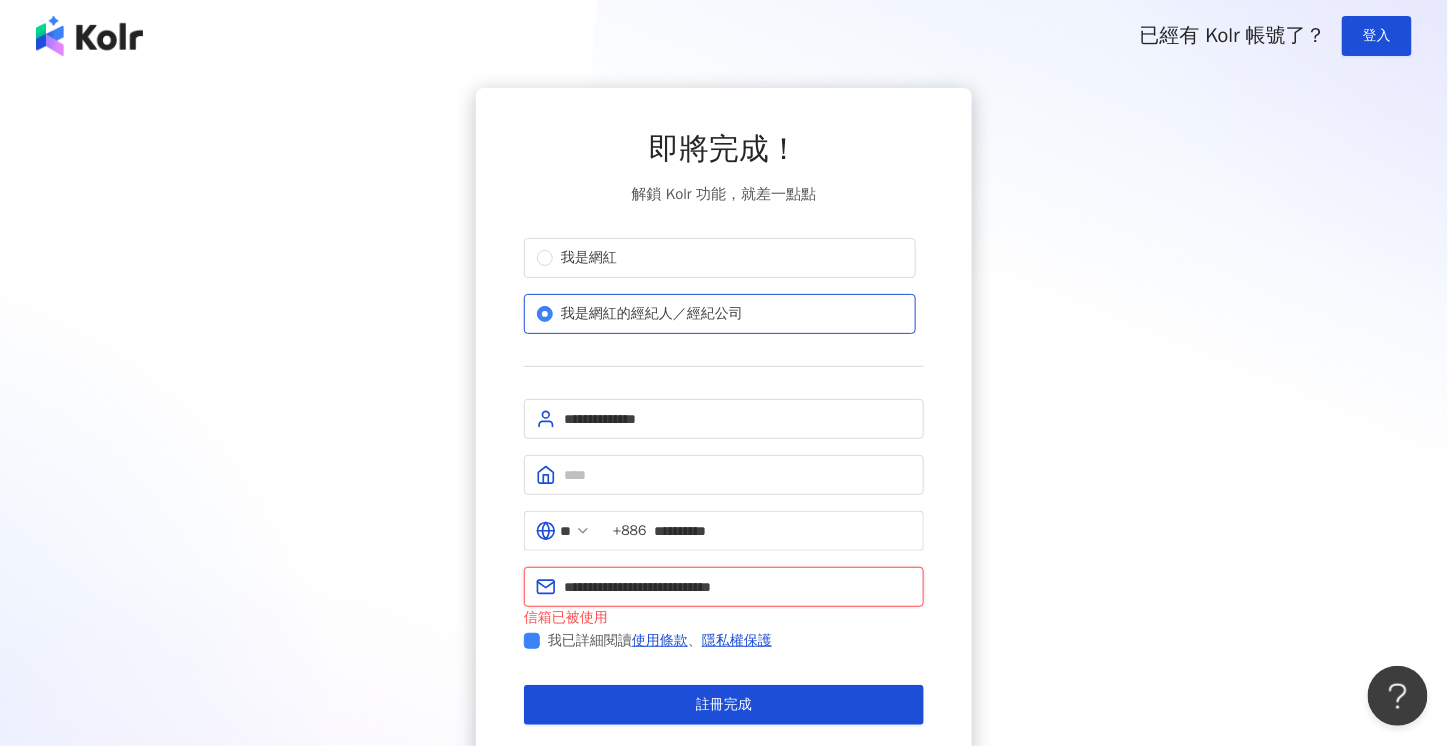 click on "**********" at bounding box center (738, 587) 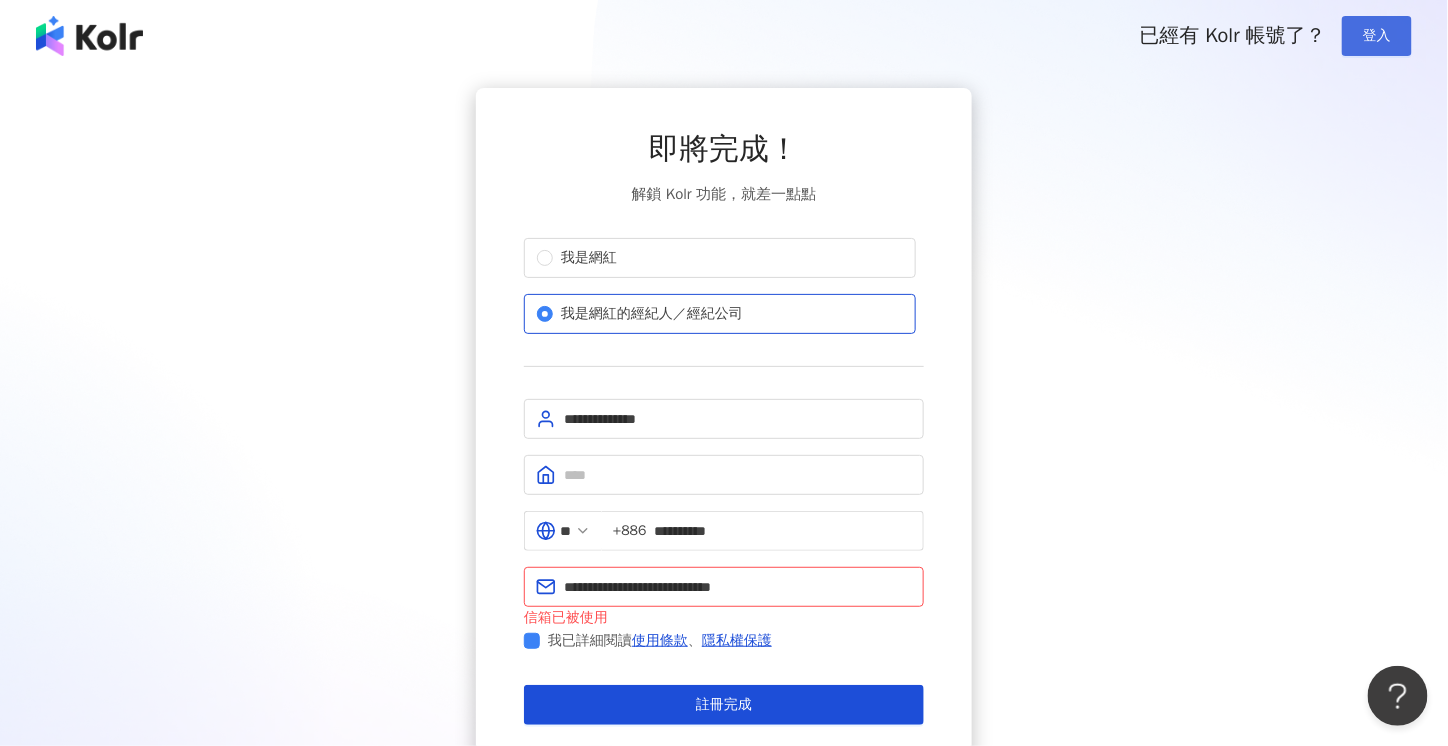 click on "登入" at bounding box center [1377, 36] 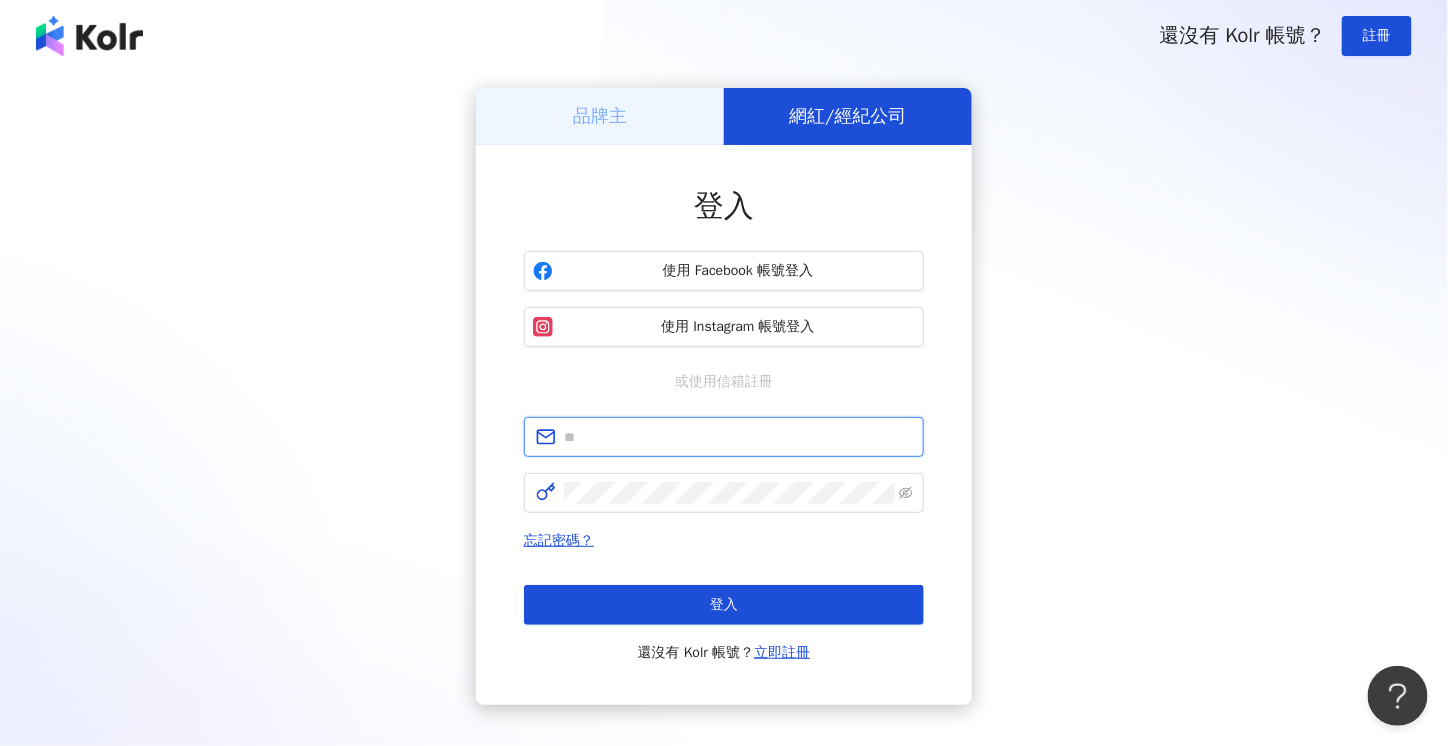 click at bounding box center (738, 437) 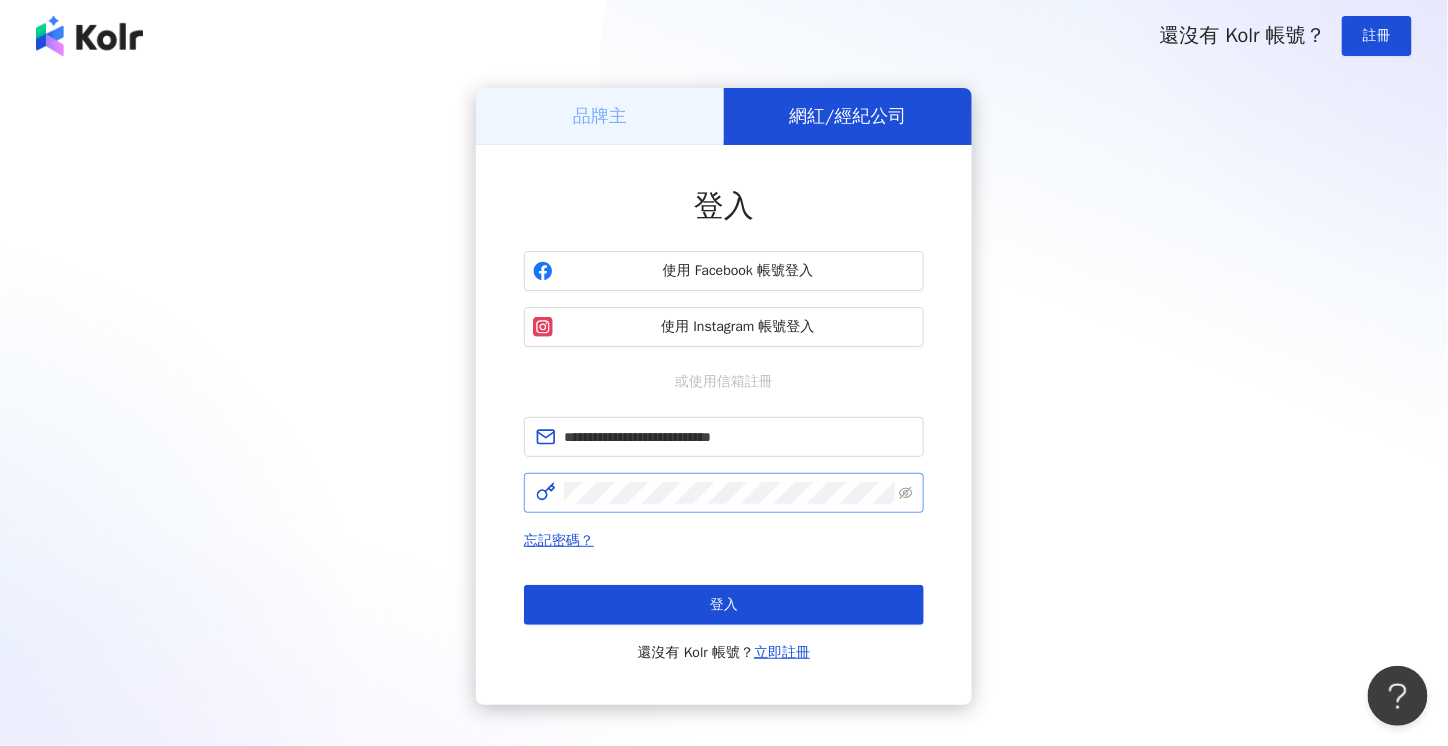 click at bounding box center [724, 493] 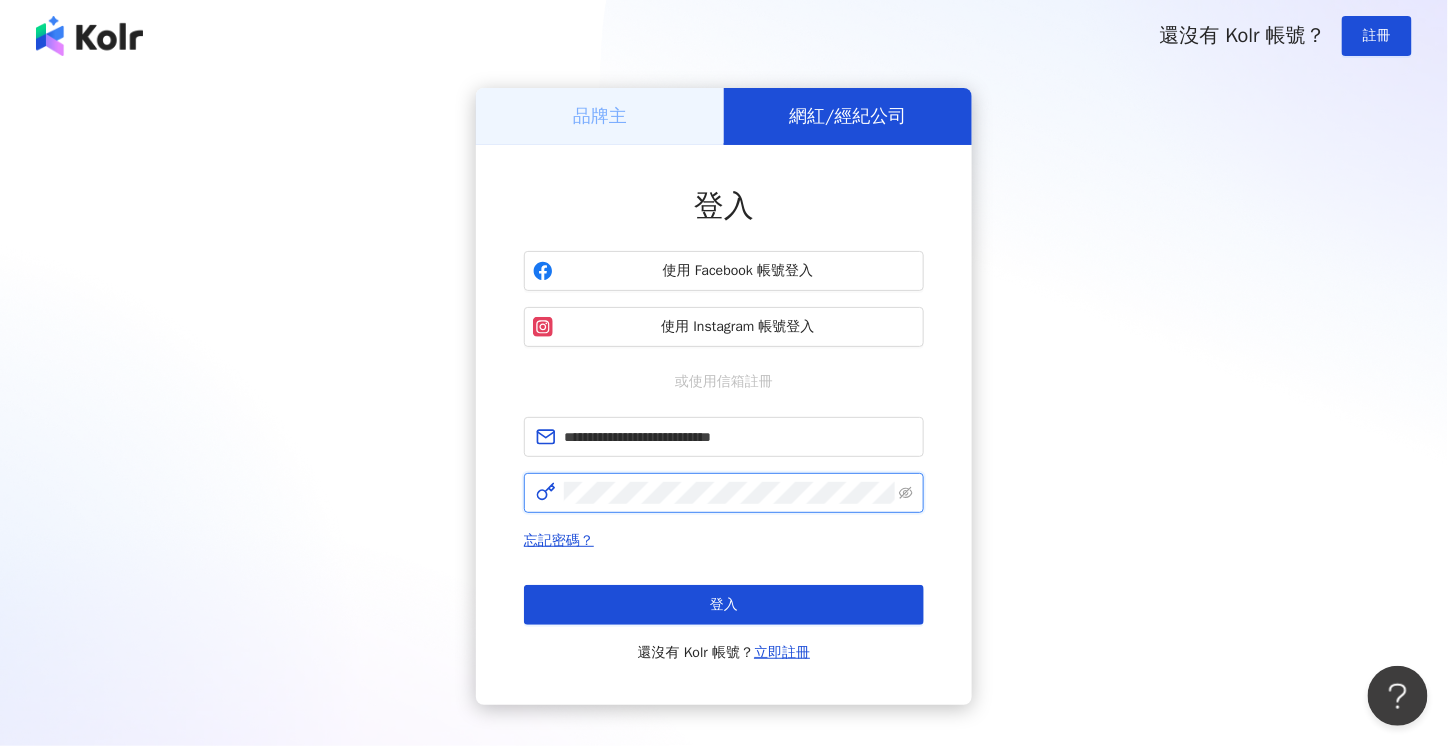 click on "登入" at bounding box center (724, 605) 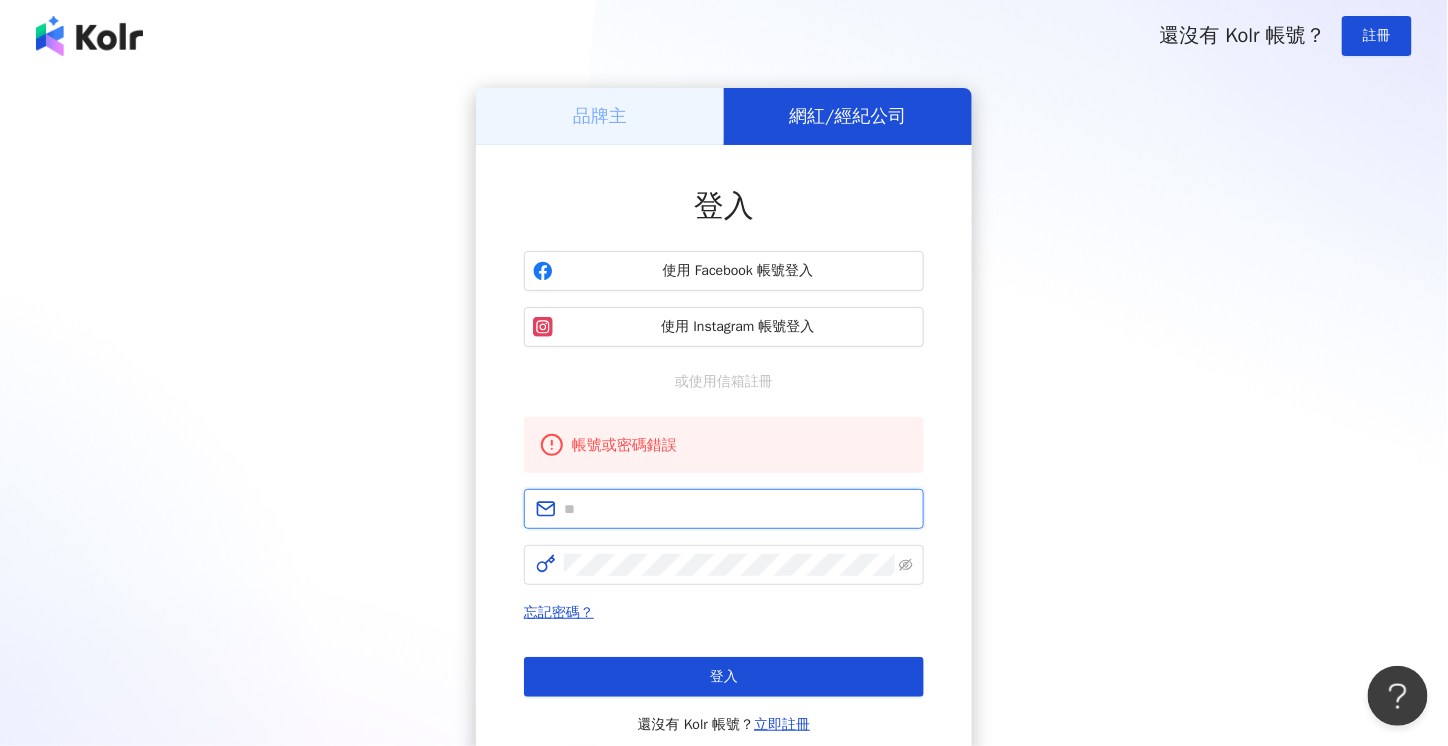 drag, startPoint x: 763, startPoint y: 501, endPoint x: 757, endPoint y: 519, distance: 18.973665 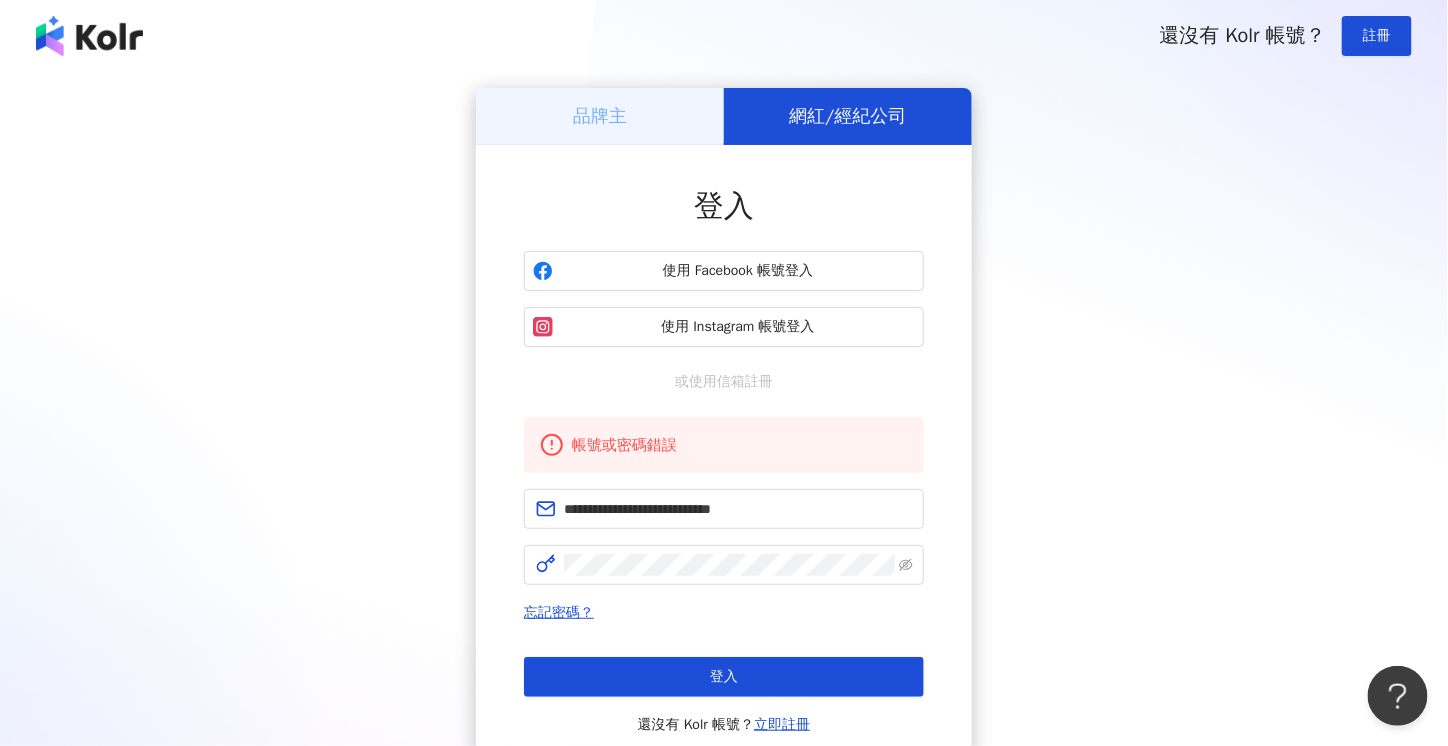 click at bounding box center (89, 36) 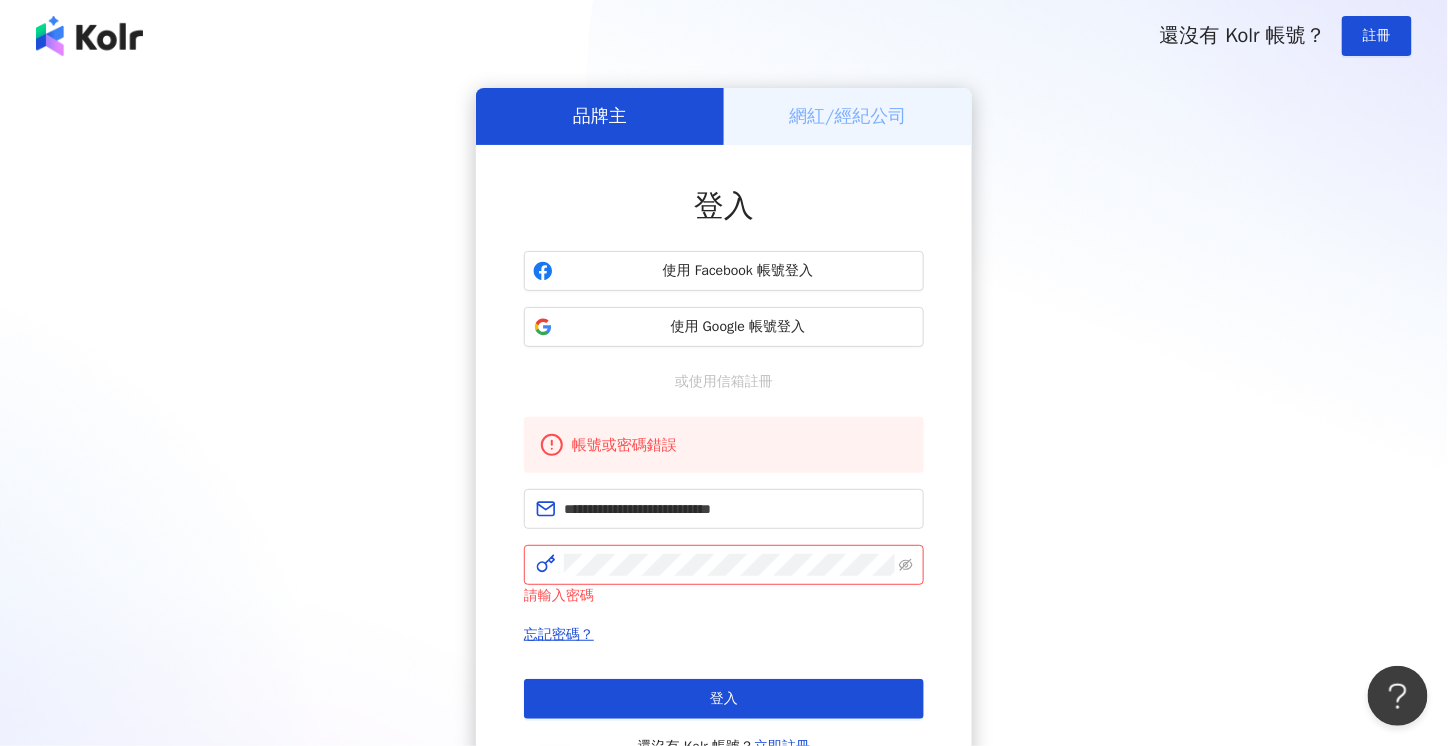 click at bounding box center [89, 36] 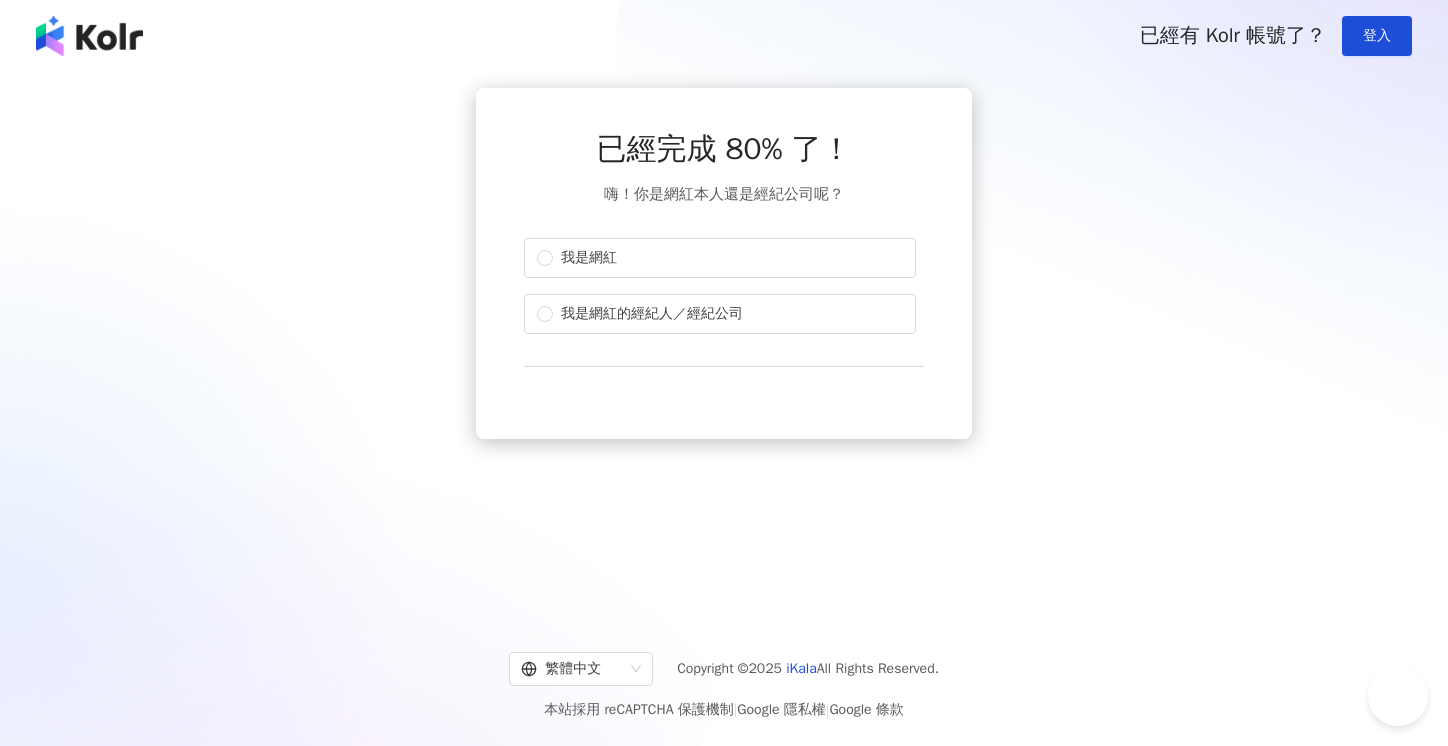 scroll, scrollTop: 0, scrollLeft: 0, axis: both 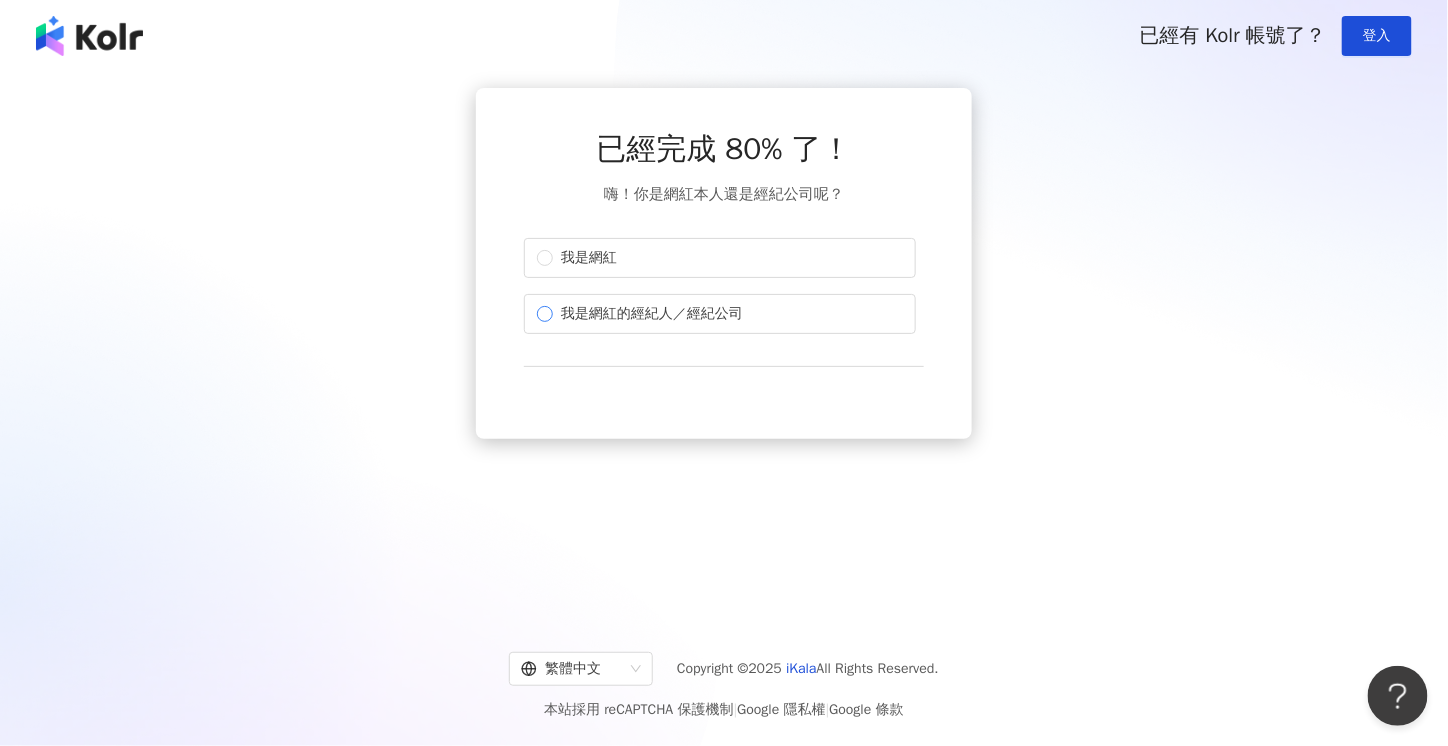 click on "我是網紅的經紀人／經紀公司" at bounding box center (652, 314) 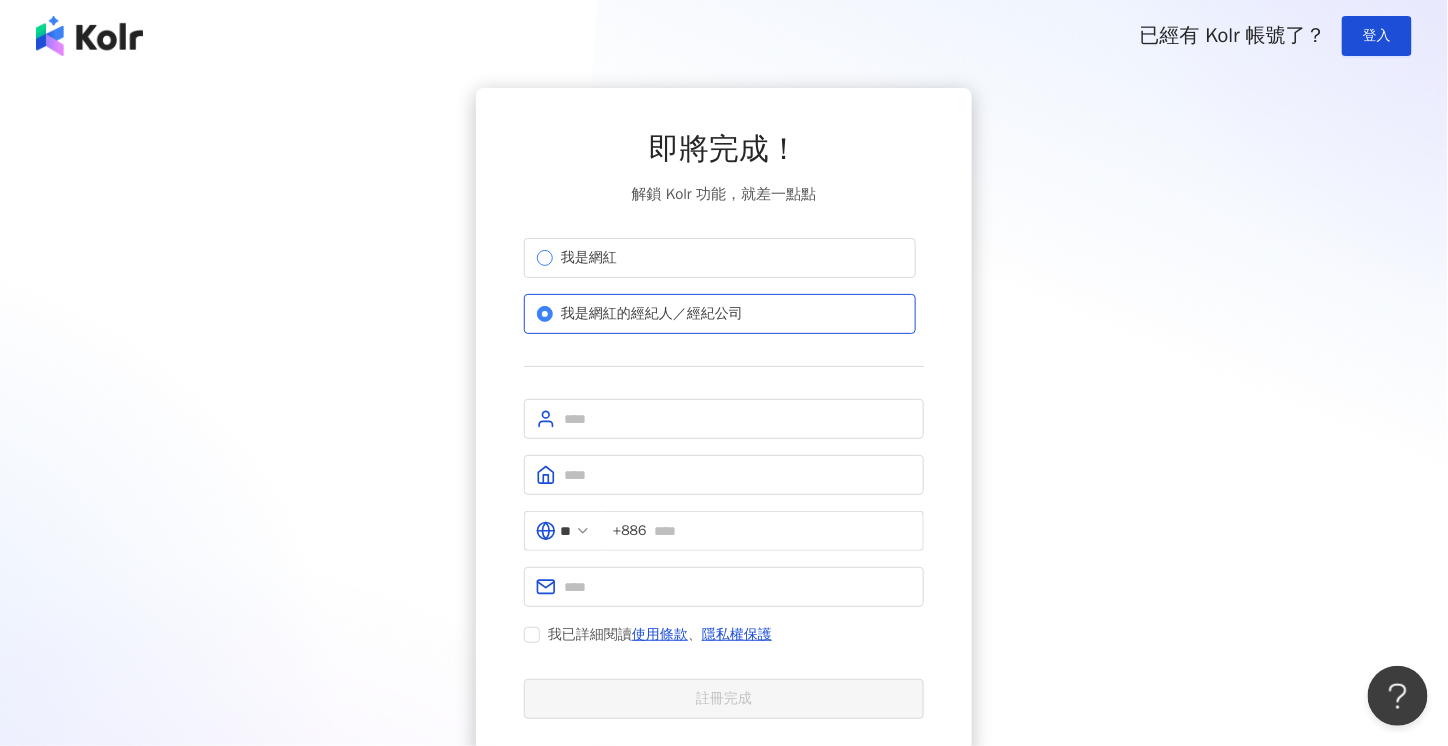 click on "我是網紅" at bounding box center [720, 258] 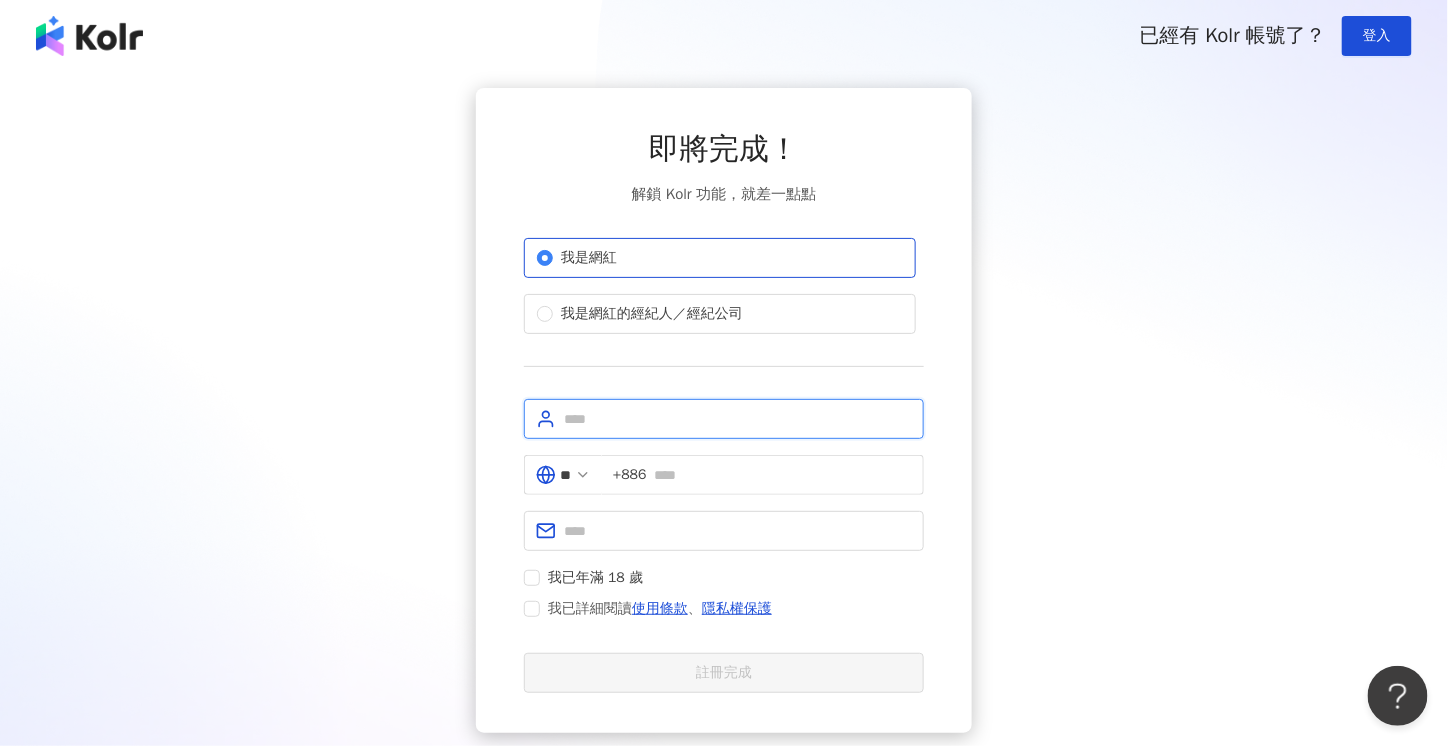 click at bounding box center [738, 419] 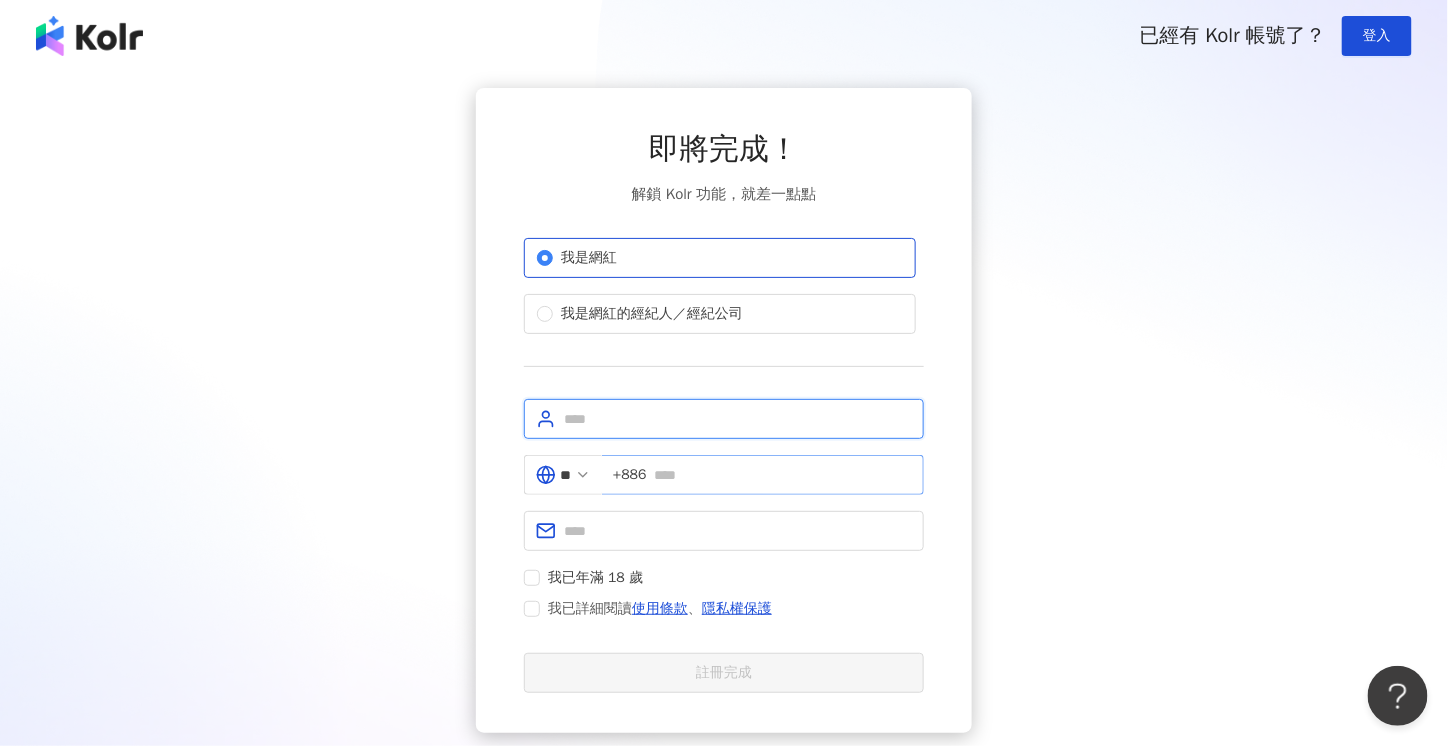 type on "**********" 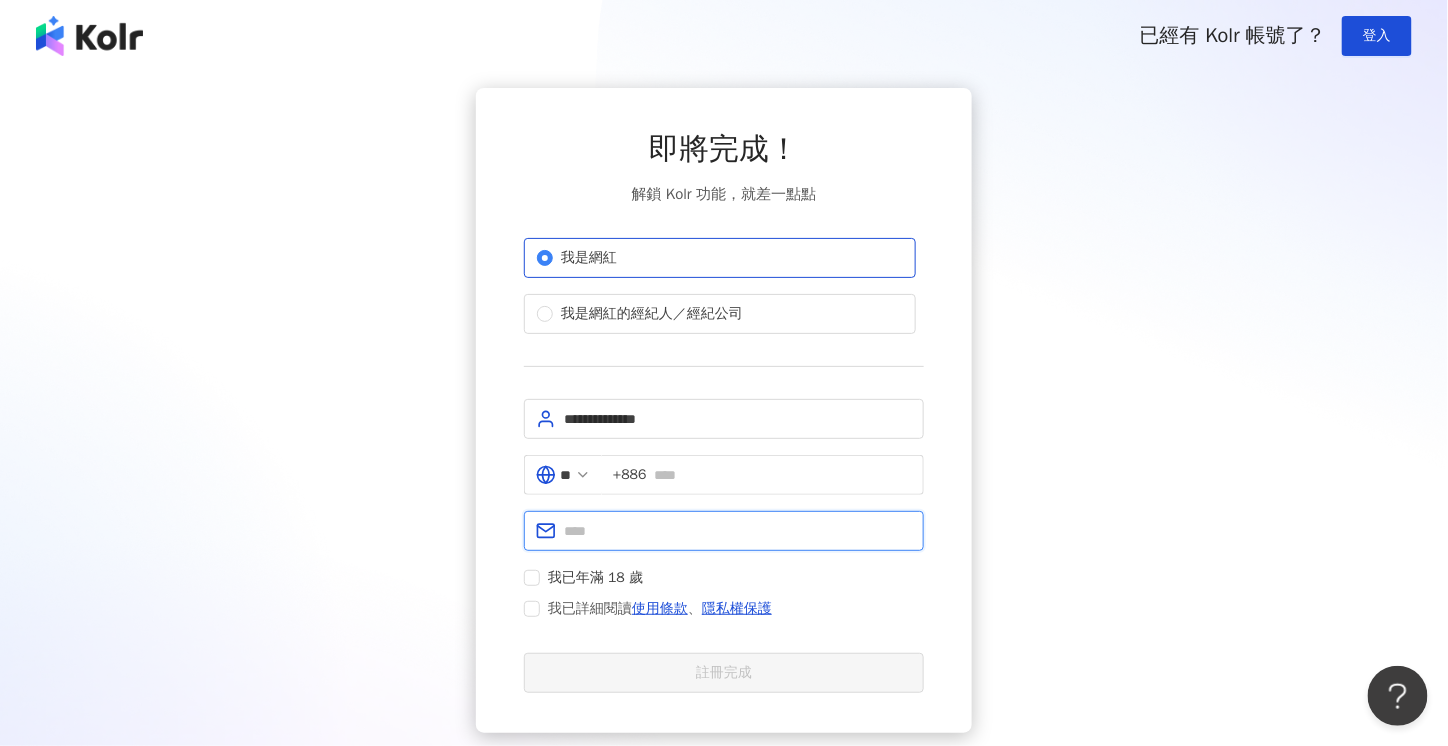 click at bounding box center [738, 531] 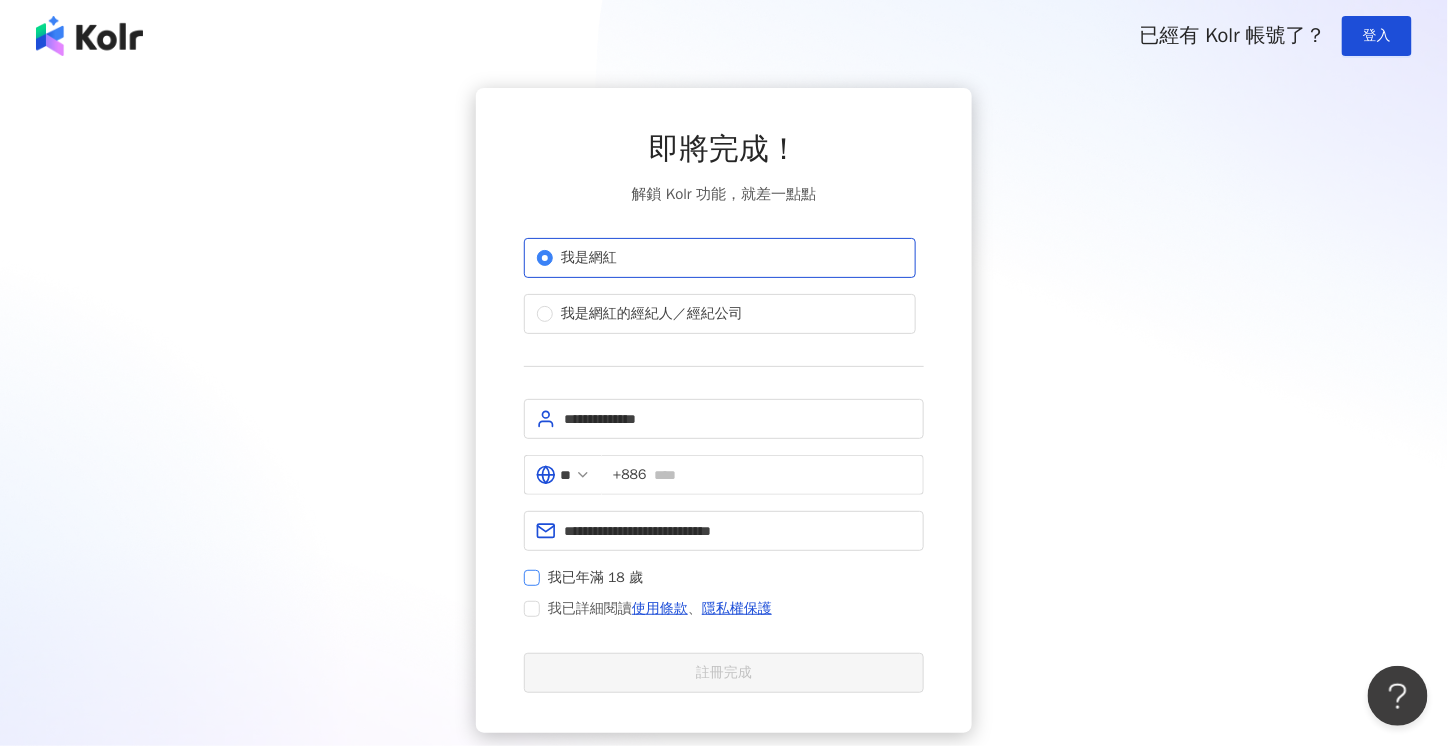 click on "我已年滿 18 歲" at bounding box center (595, 578) 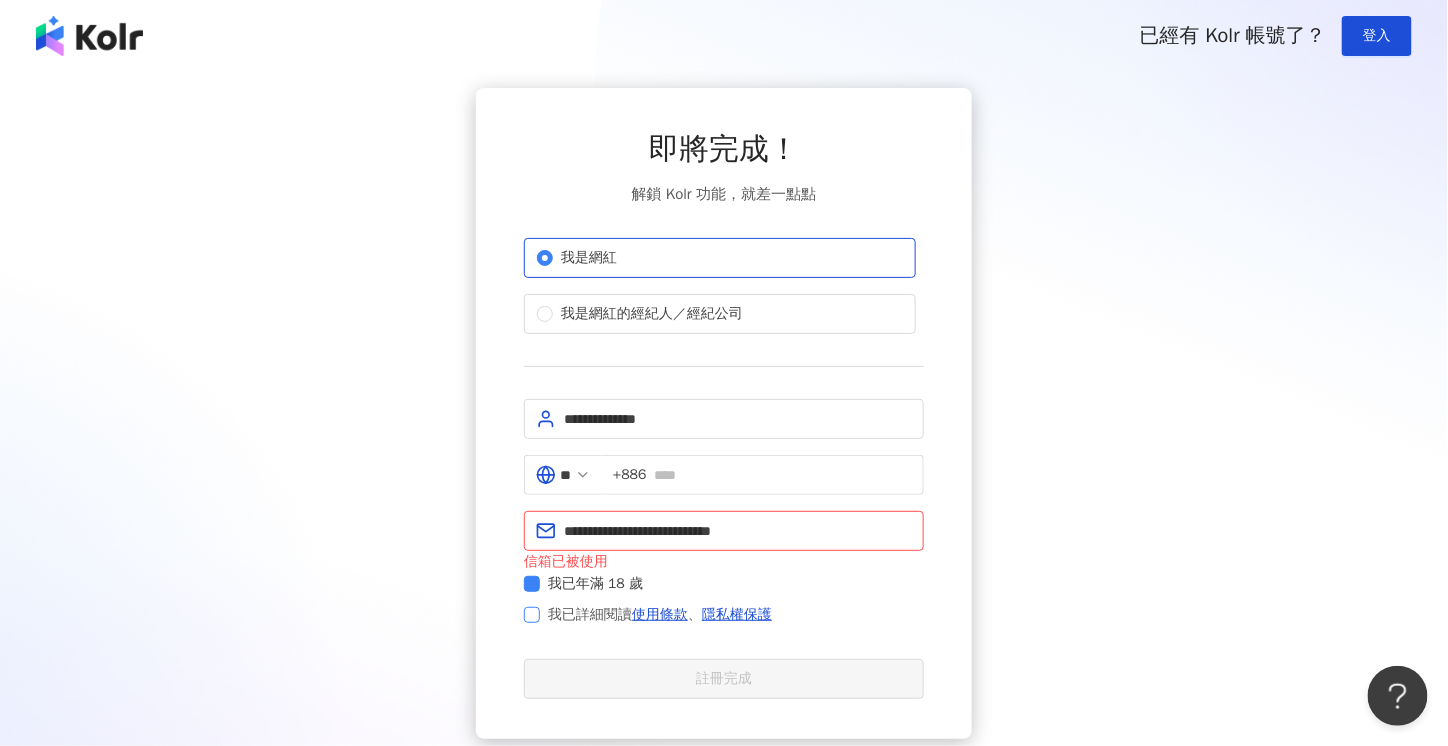 click on "我已詳細閱讀 使用條款 、 隱私權保護" at bounding box center [660, 615] 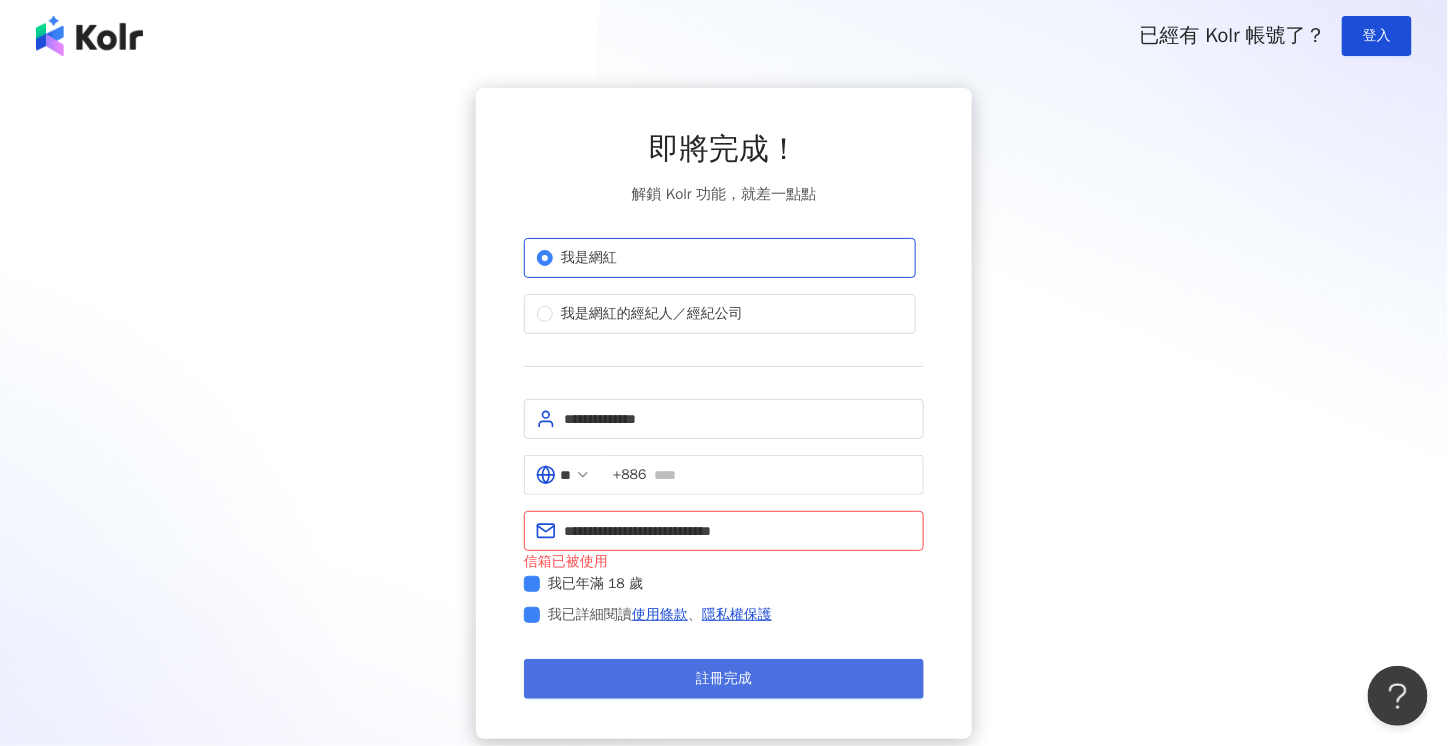 click on "註冊完成" at bounding box center [724, 679] 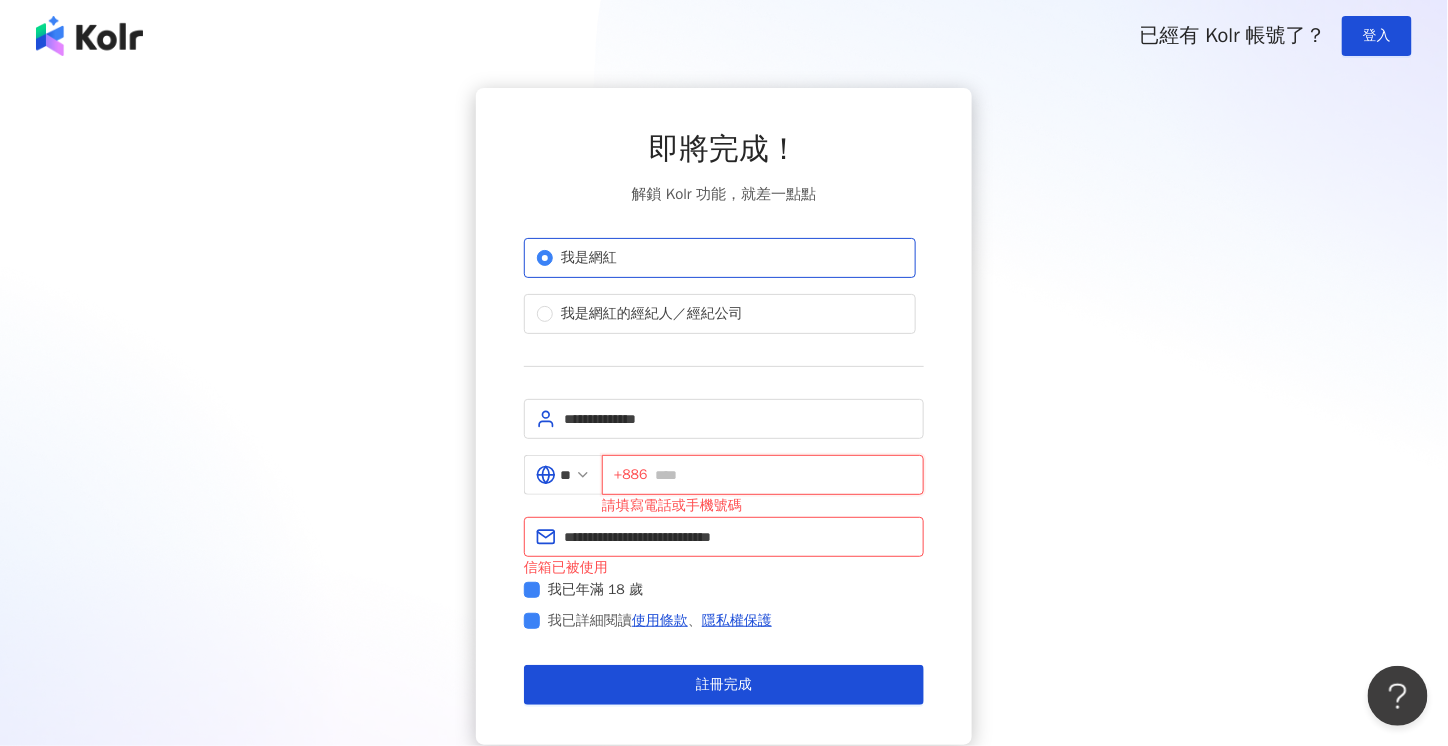 click at bounding box center [784, 475] 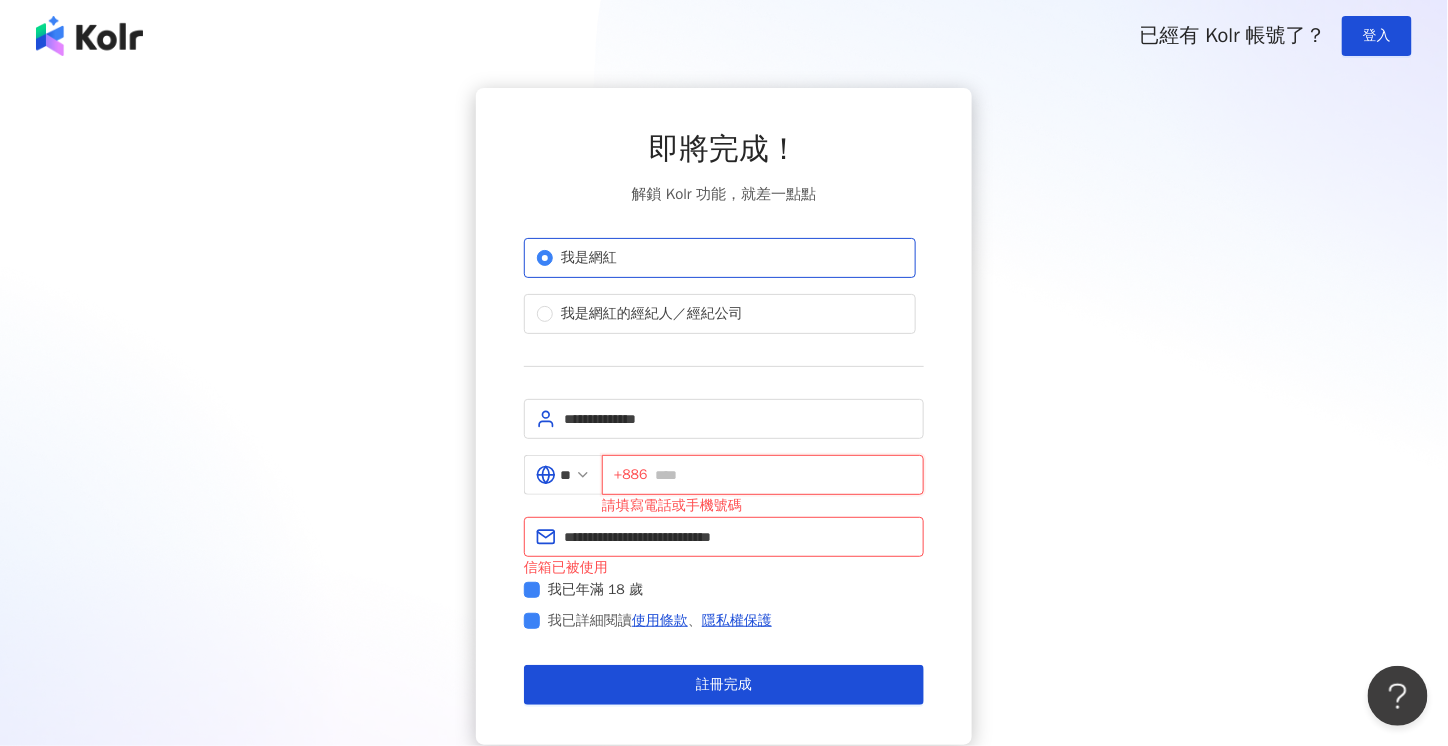 click at bounding box center [784, 475] 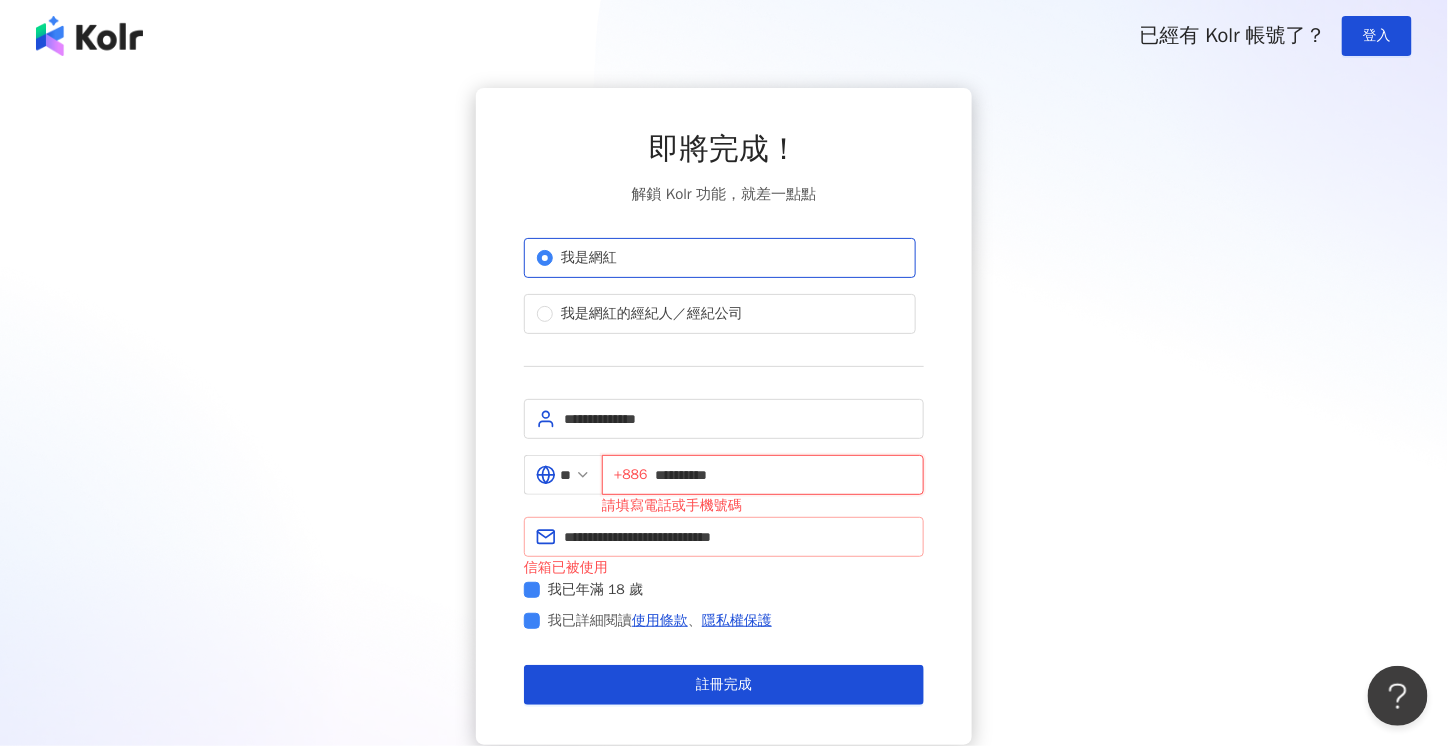 type on "**********" 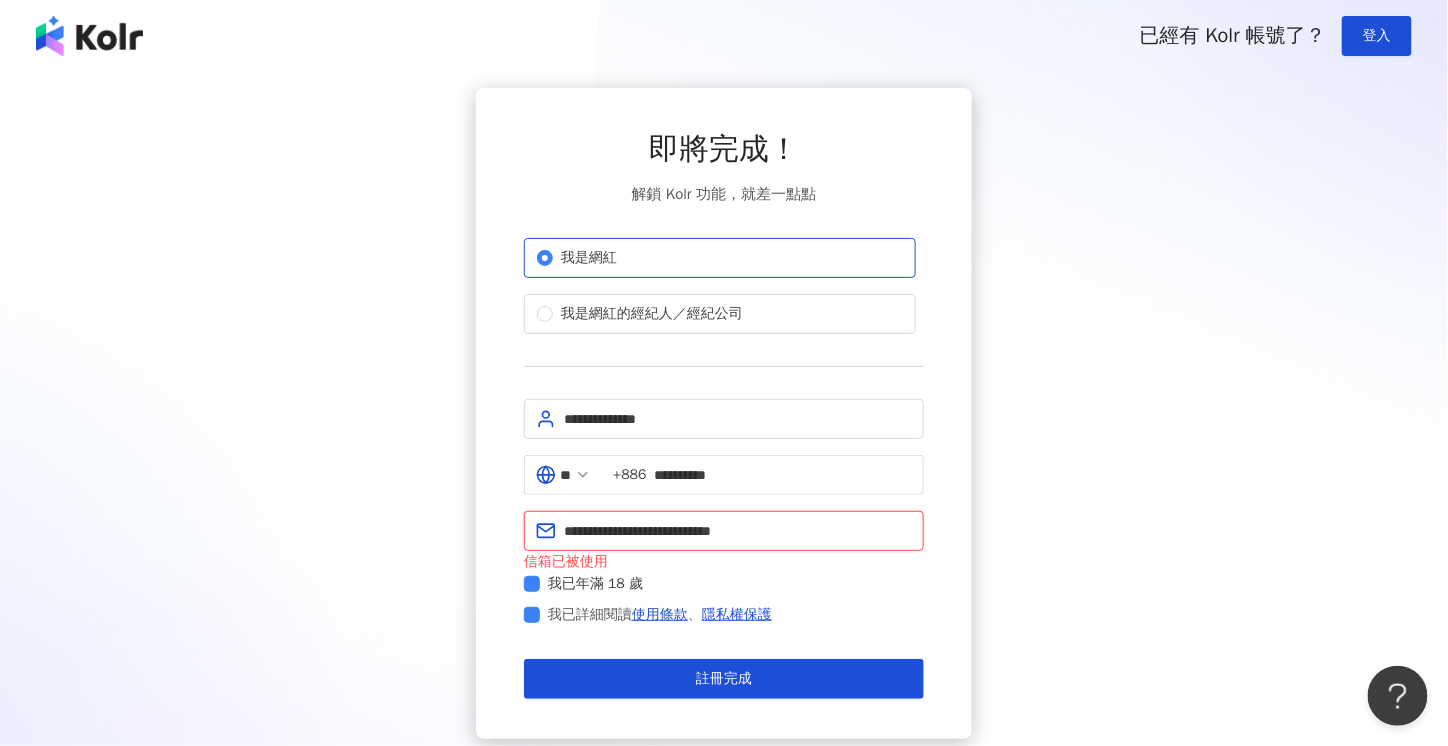 click on "**********" at bounding box center (738, 531) 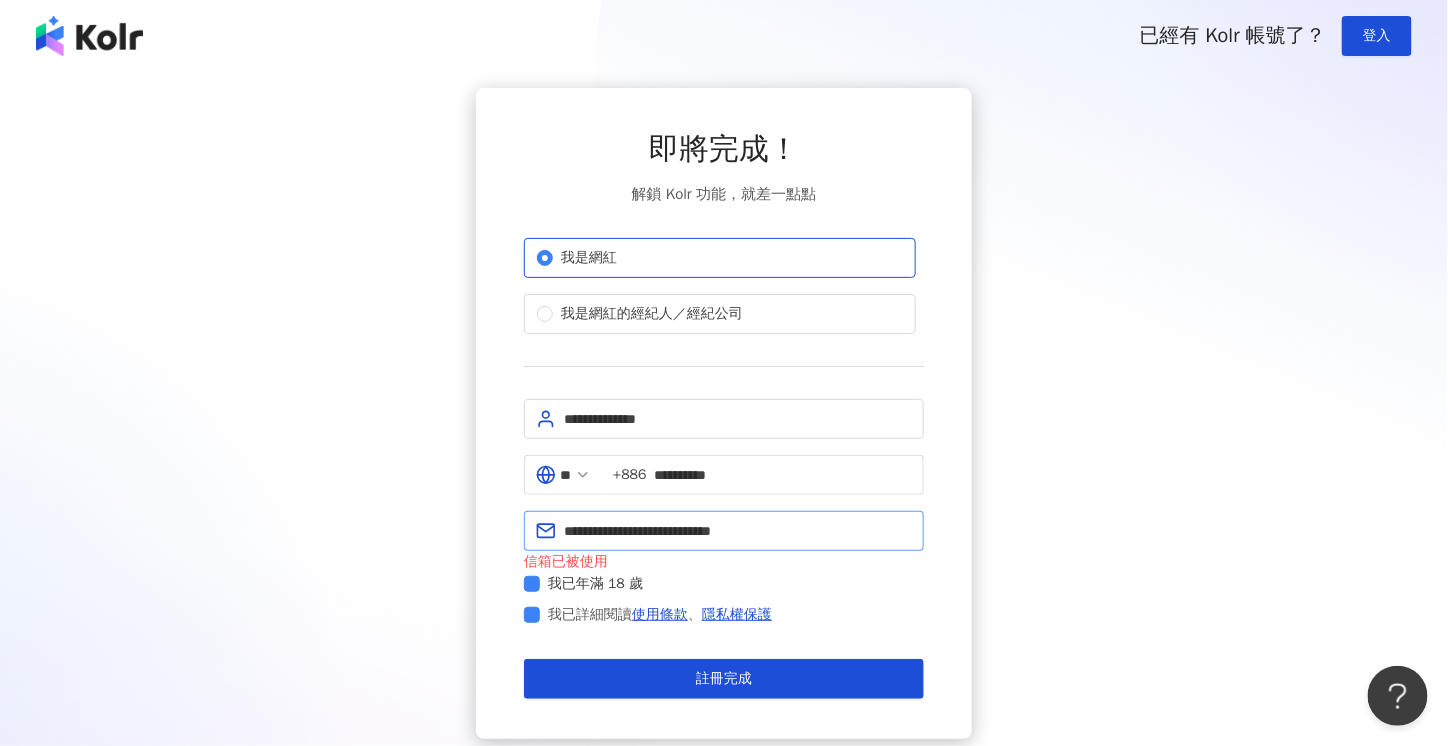 click on "**********" at bounding box center (724, 531) 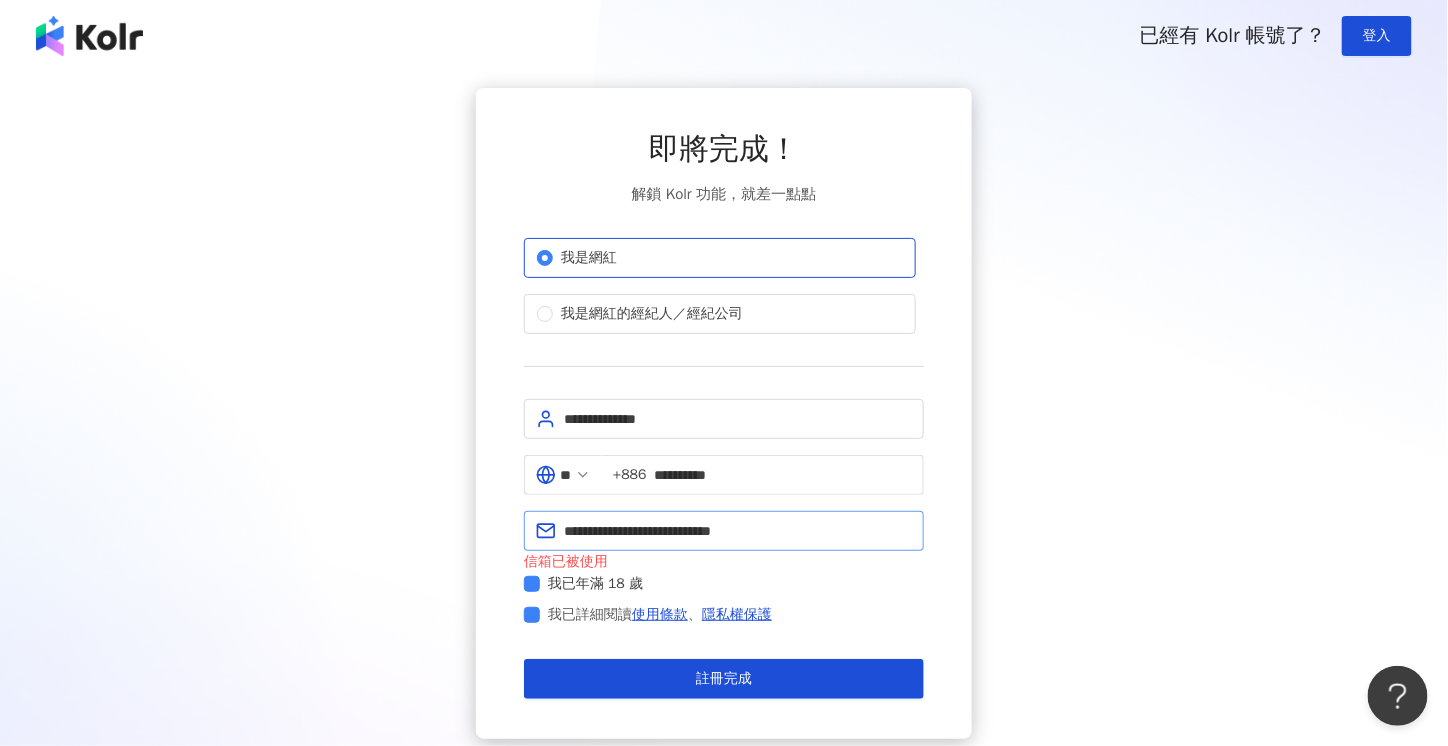 click on "**********" at bounding box center (724, 531) 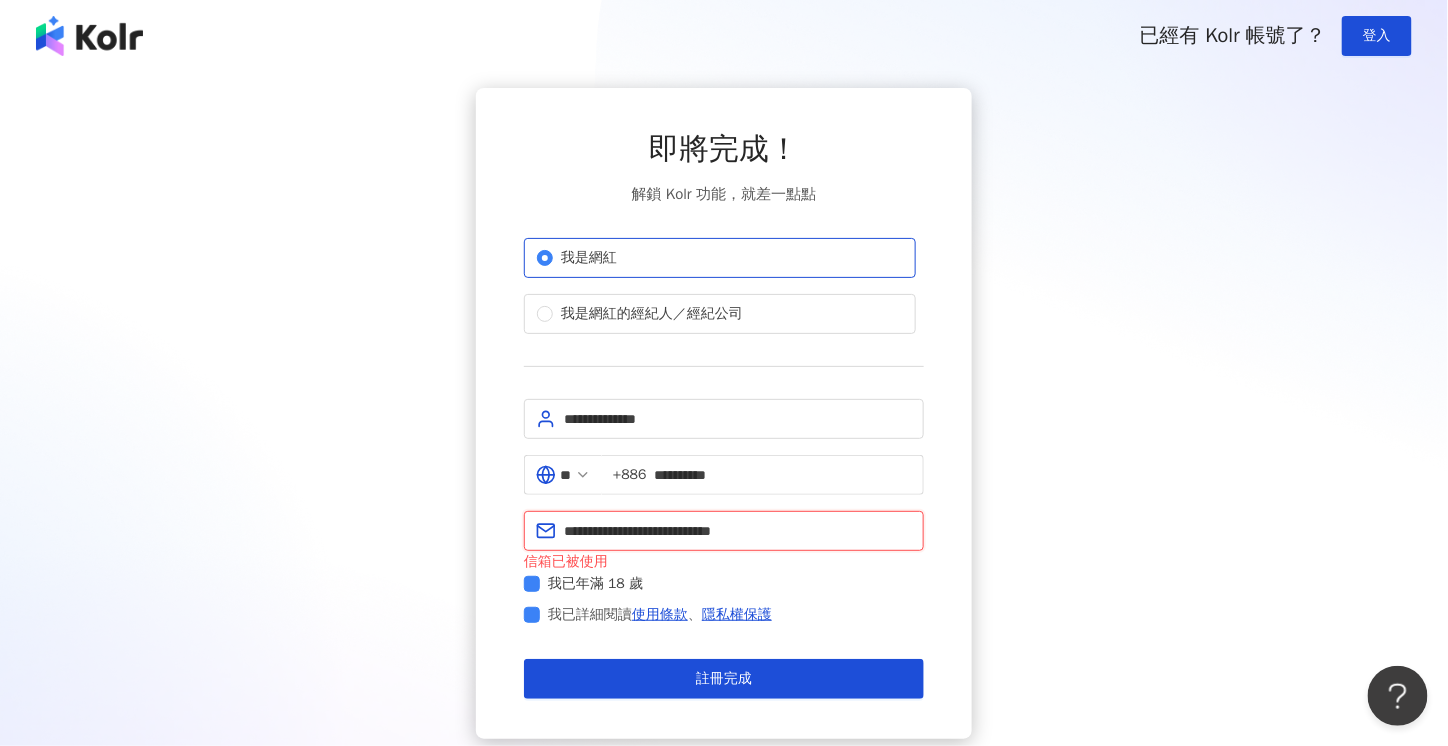 click on "**********" at bounding box center (738, 531) 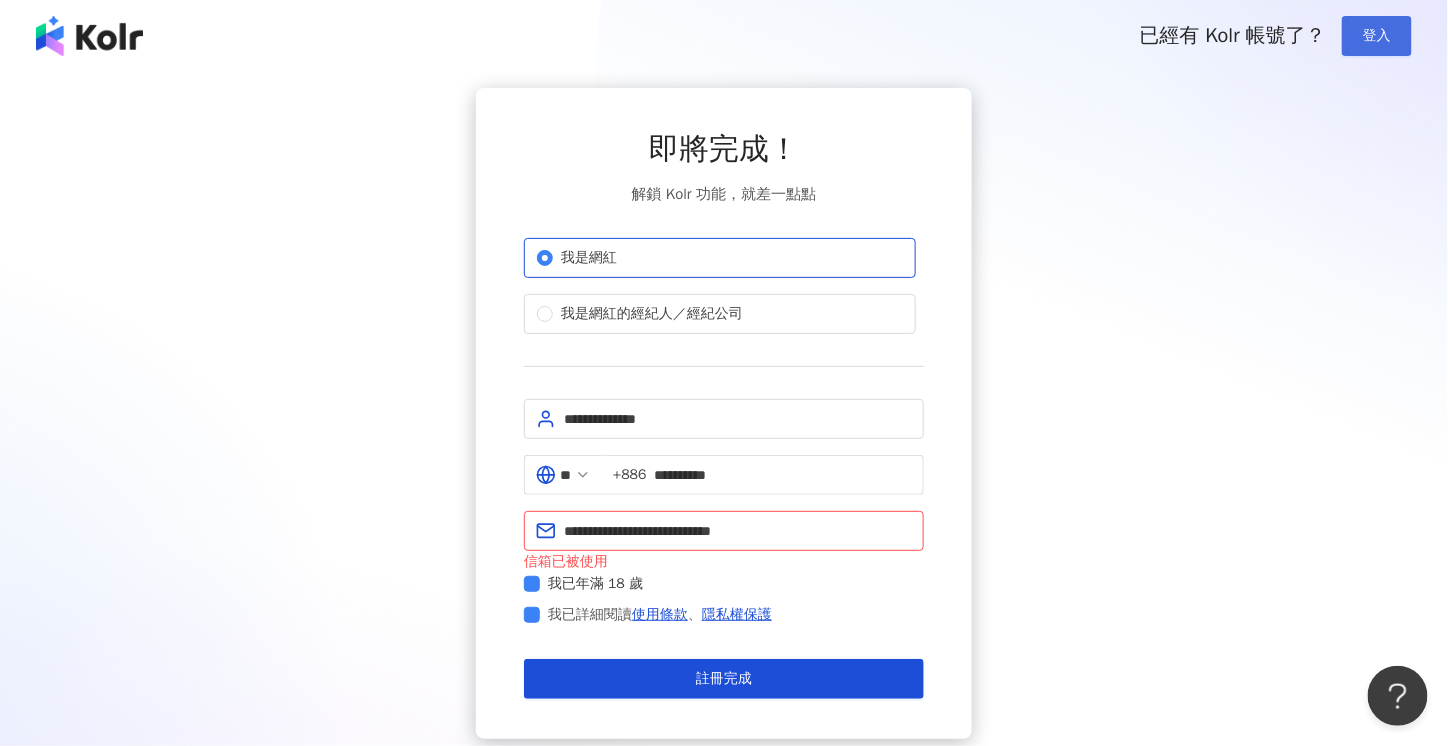click on "登入" at bounding box center [1377, 36] 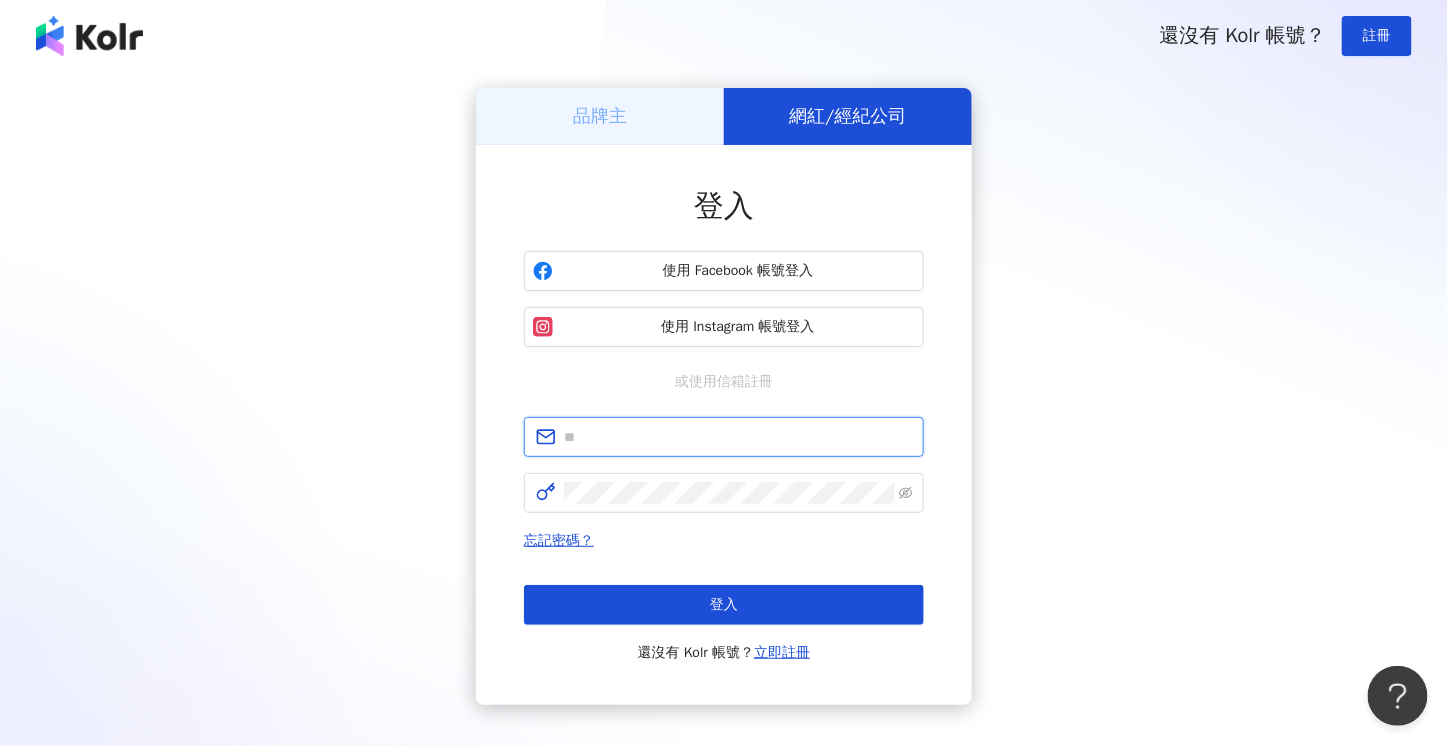 click at bounding box center (738, 437) 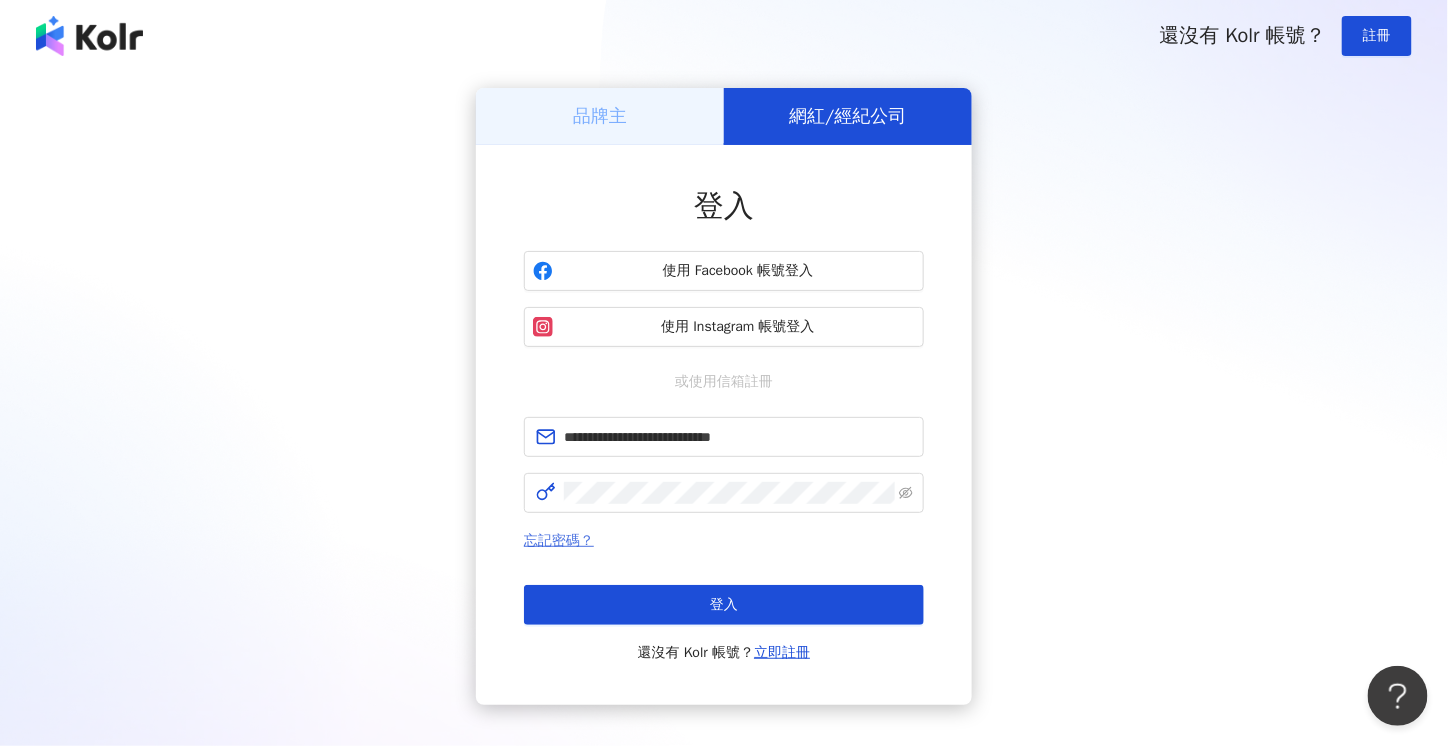 click on "忘記密碼？" at bounding box center [559, 540] 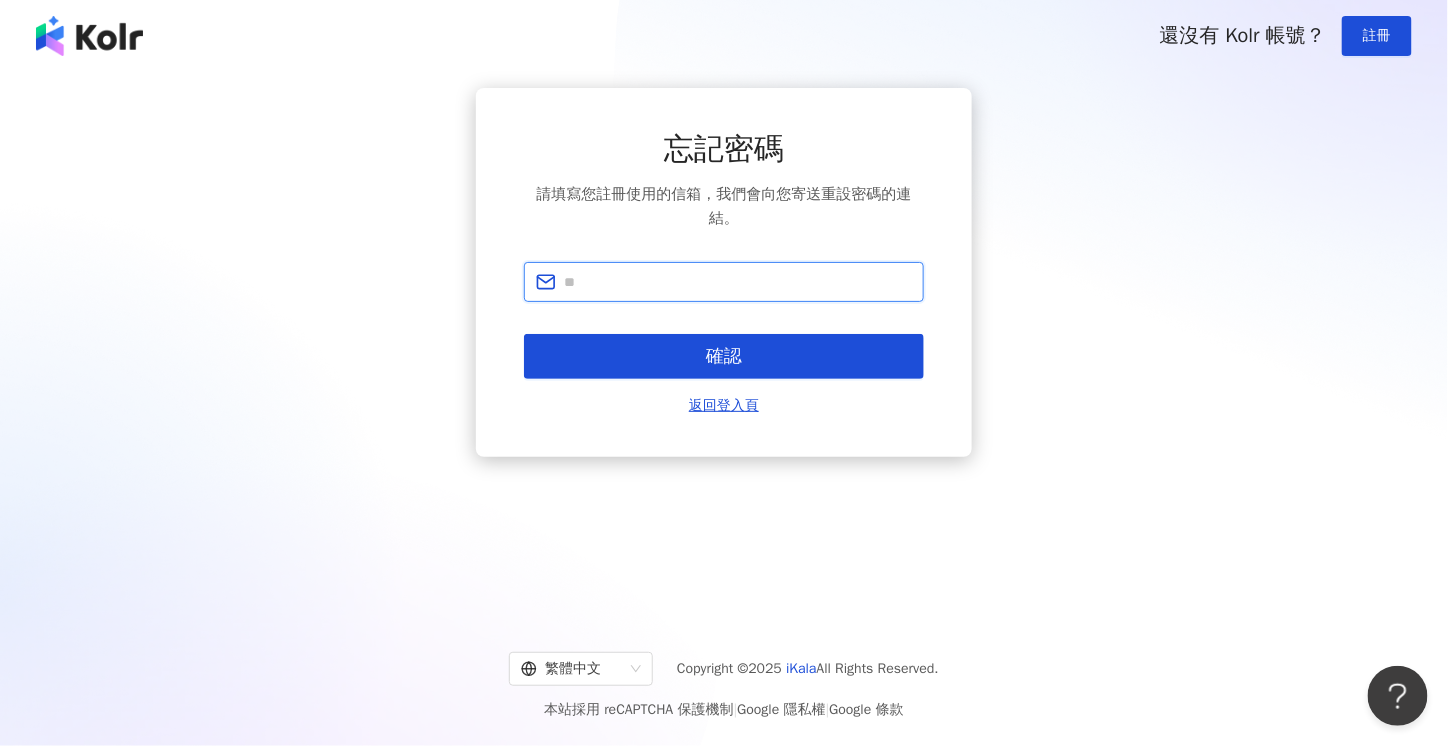 click at bounding box center [738, 282] 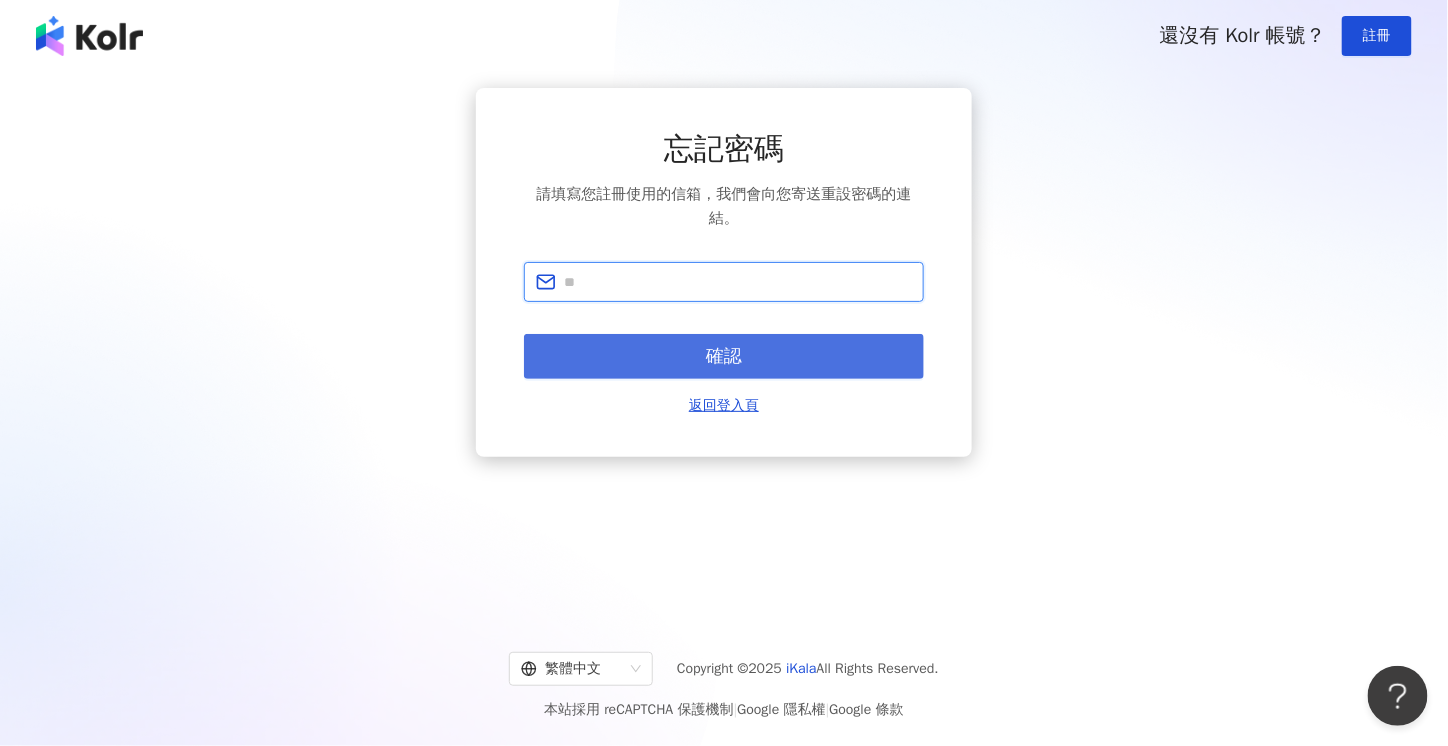 type on "**********" 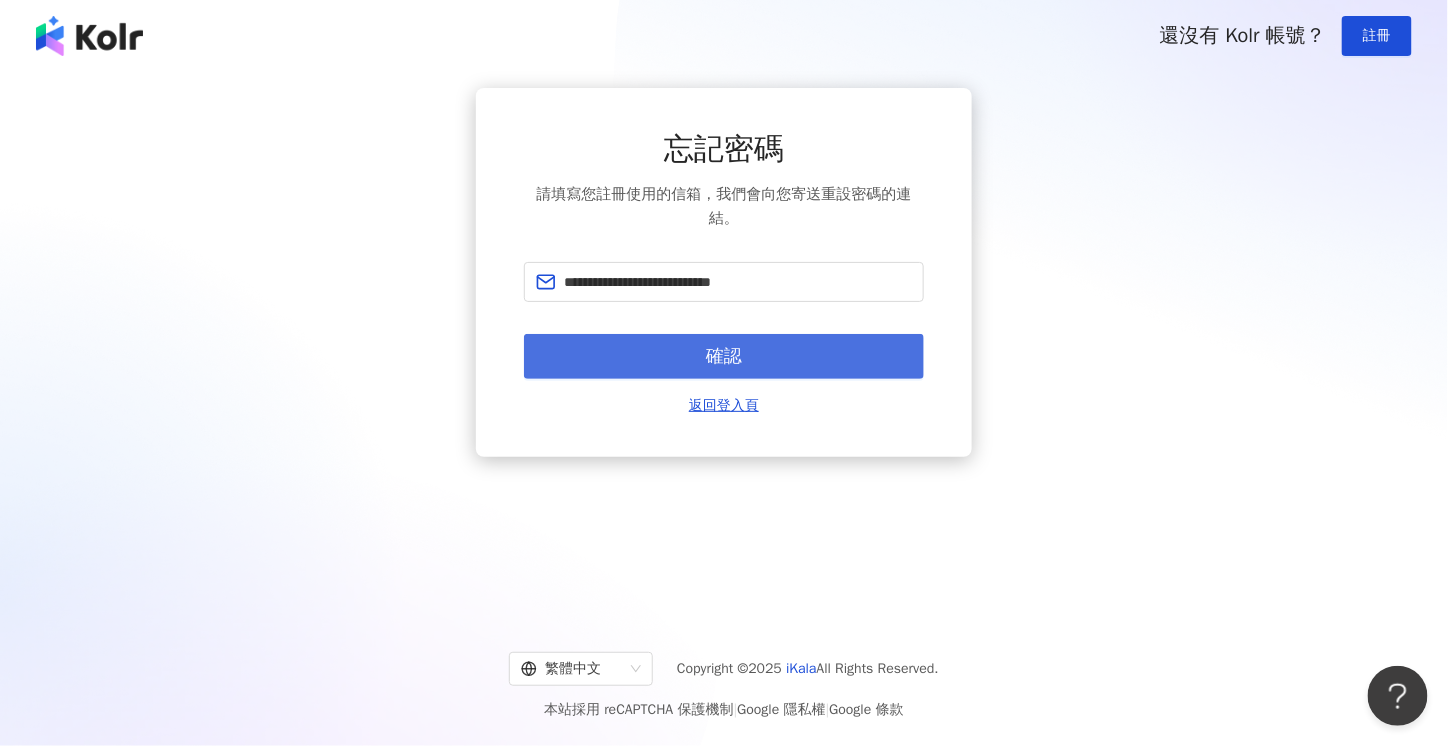 click on "確認" at bounding box center [724, 356] 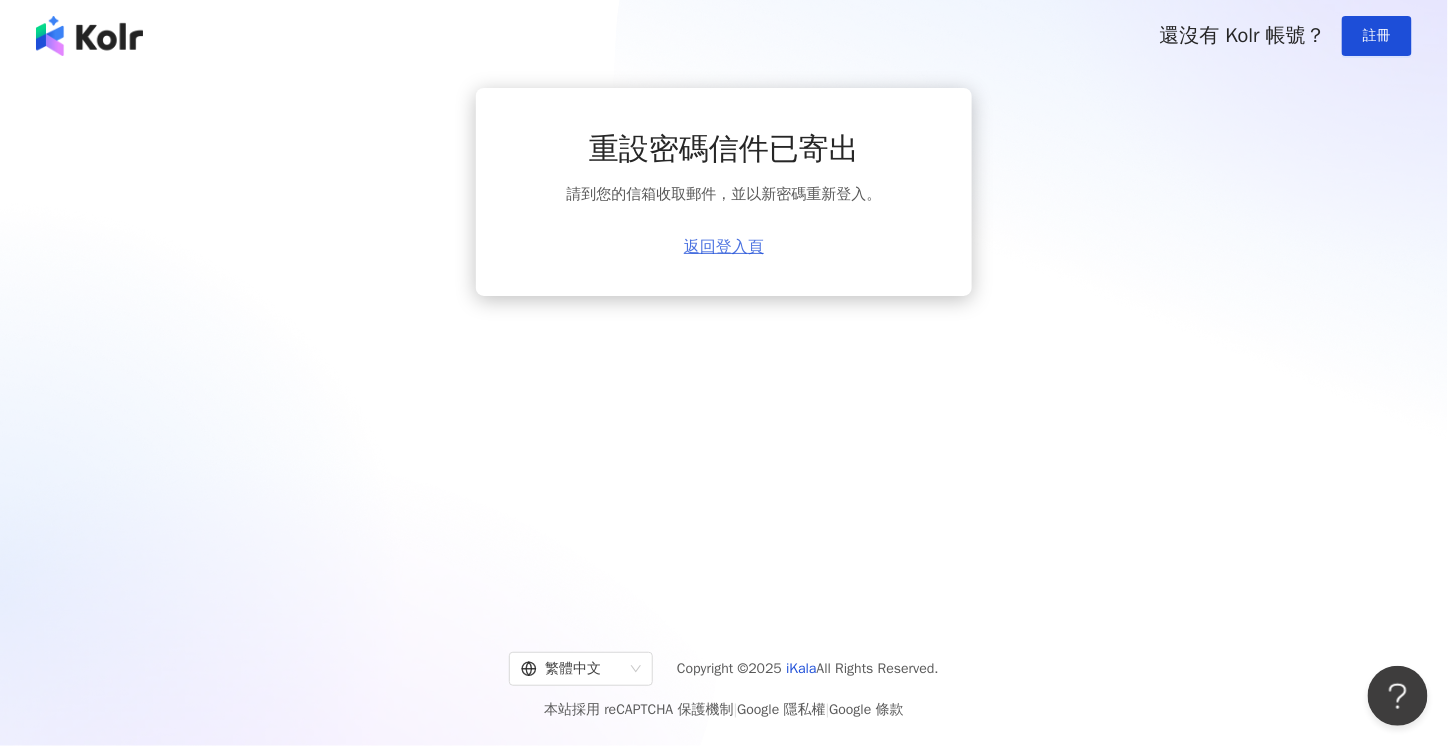 click on "返回登入頁" at bounding box center (724, 247) 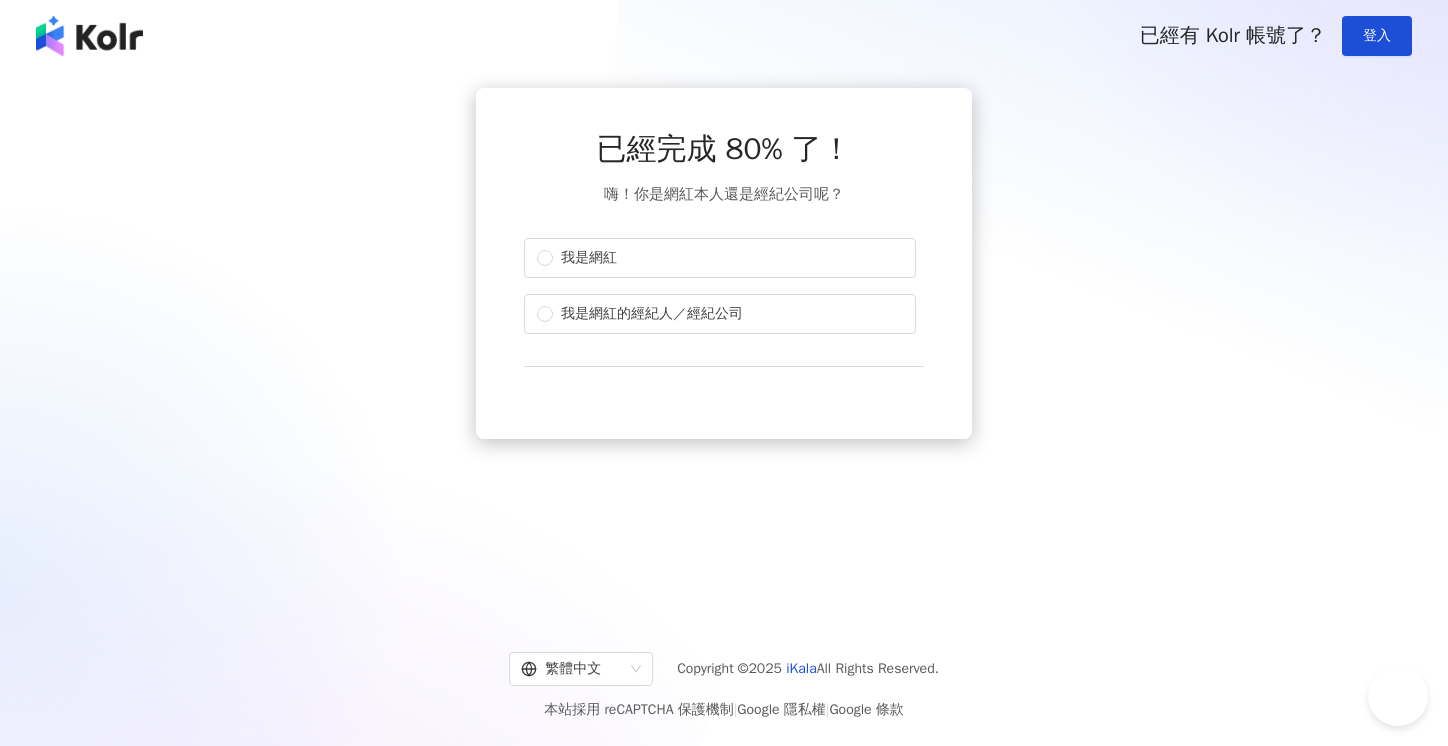 scroll, scrollTop: 0, scrollLeft: 0, axis: both 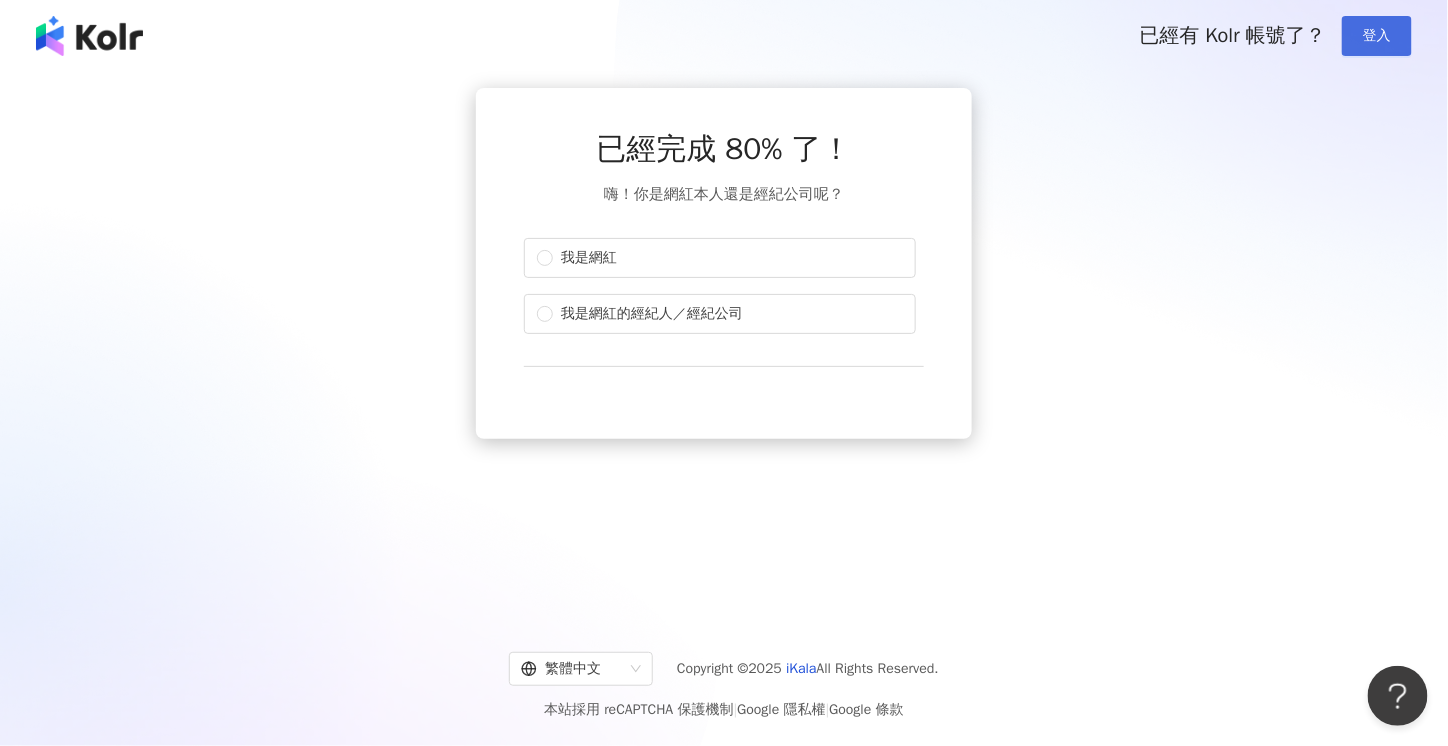 drag, startPoint x: 1377, startPoint y: 37, endPoint x: 1373, endPoint y: 49, distance: 12.649111 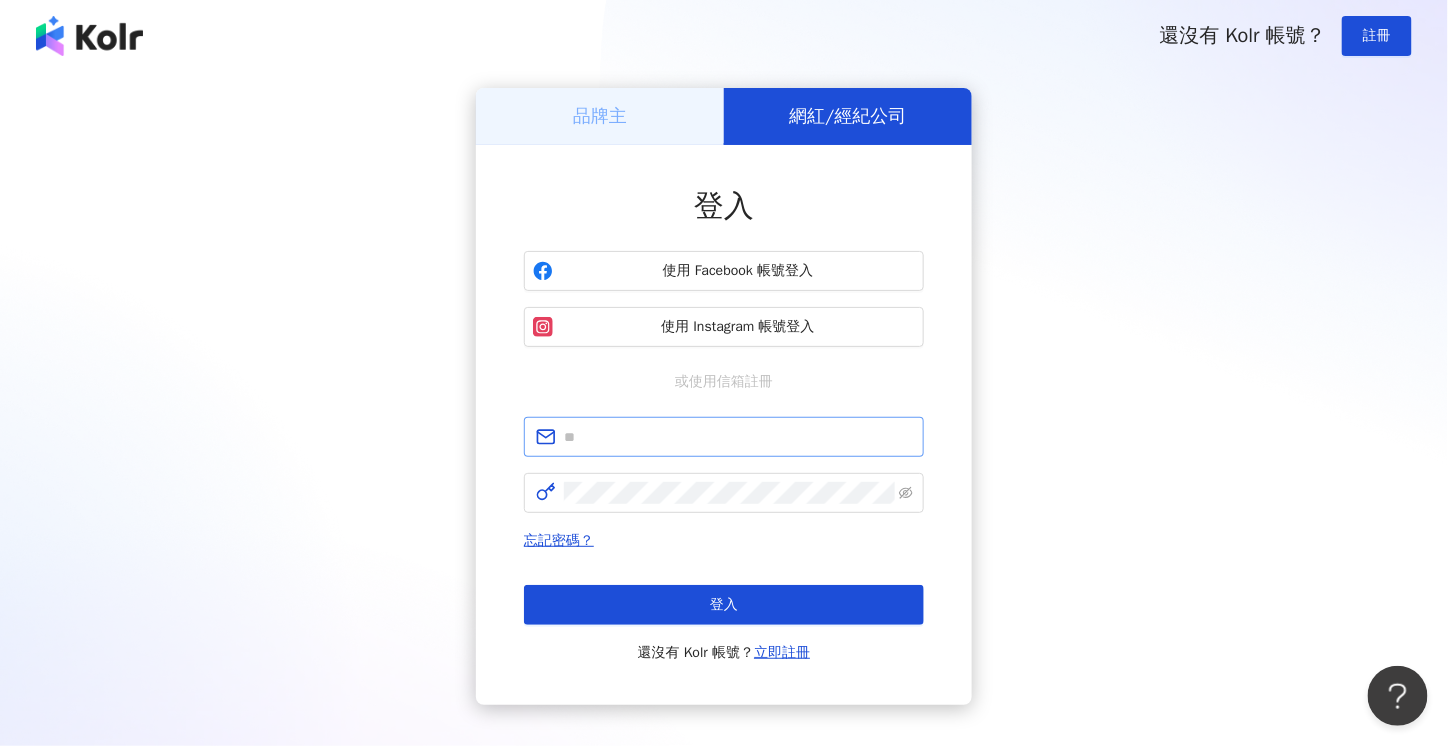 click at bounding box center (724, 437) 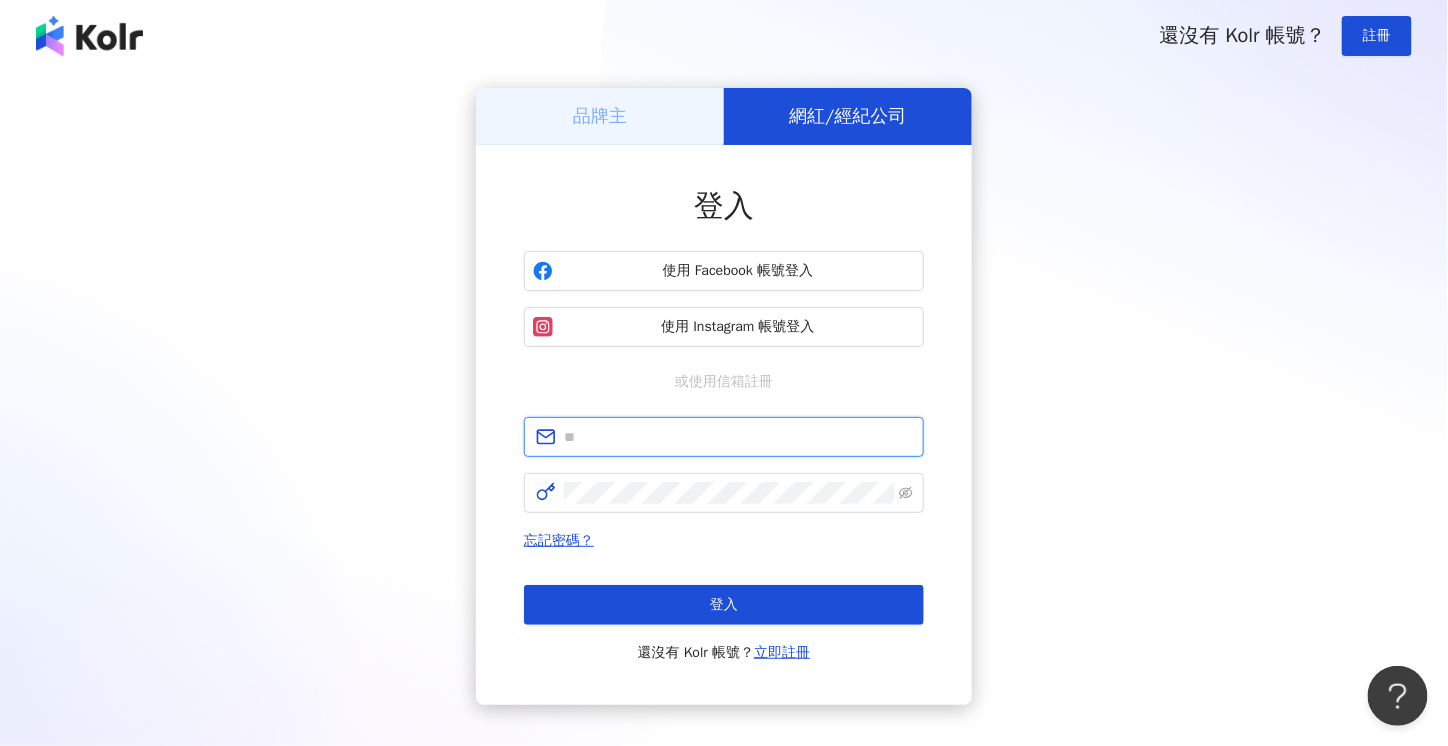 click at bounding box center [738, 437] 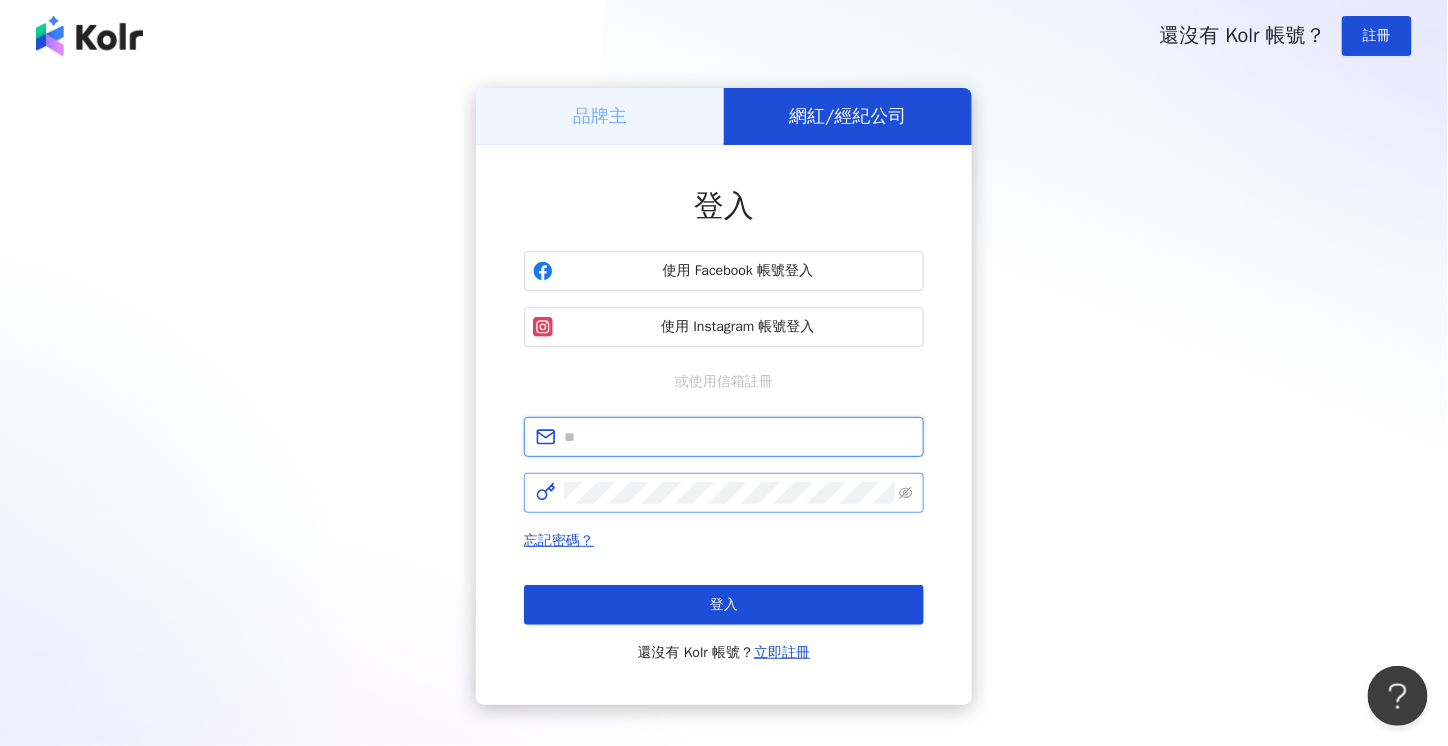 type on "**********" 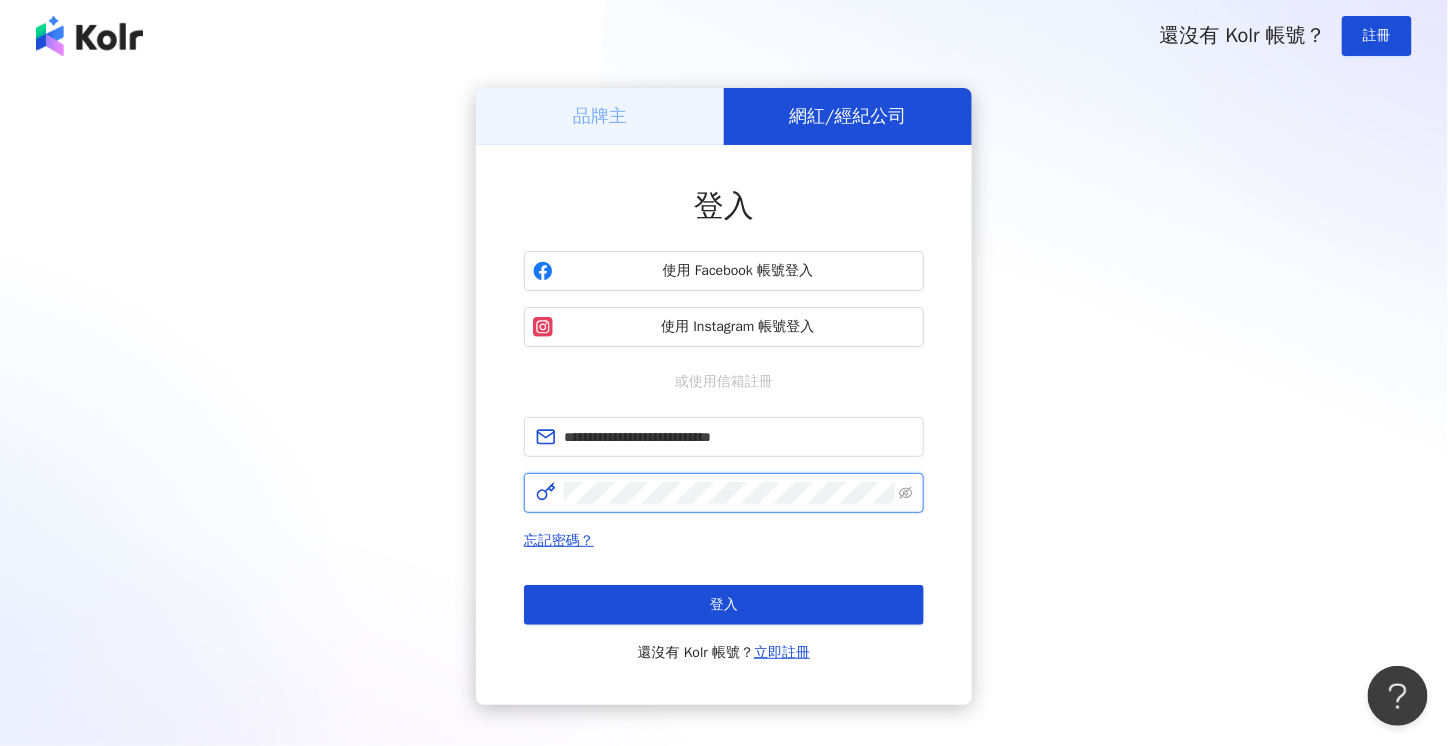click on "登入" at bounding box center (724, 605) 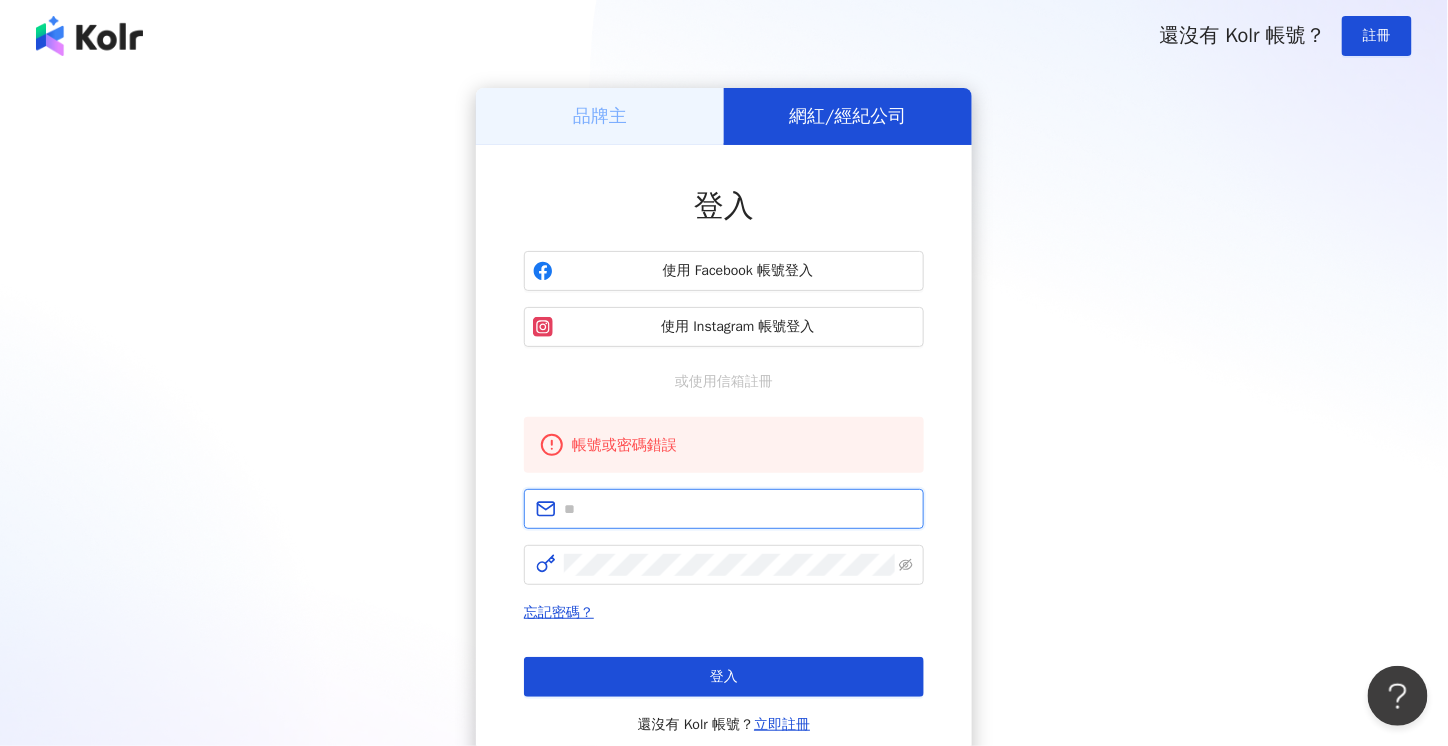 click at bounding box center (738, 509) 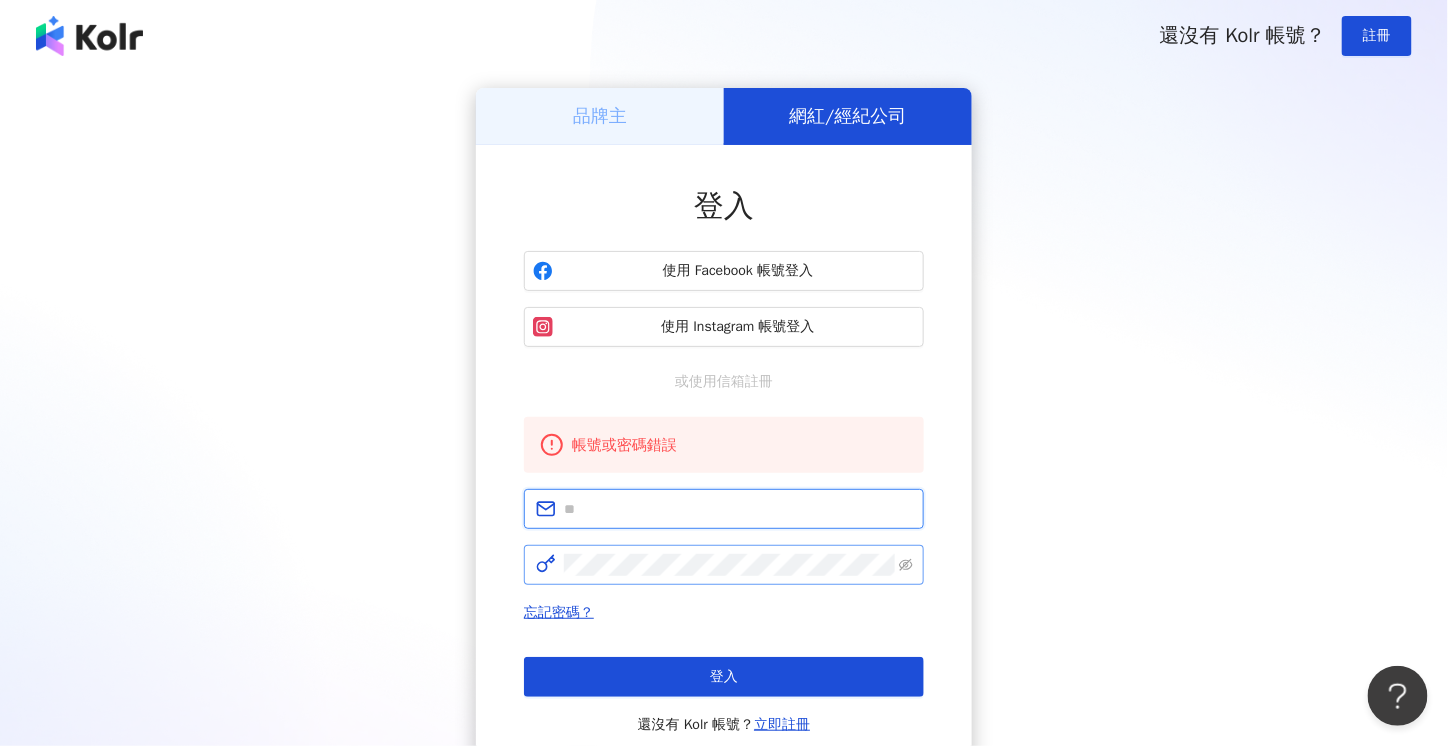 type on "**********" 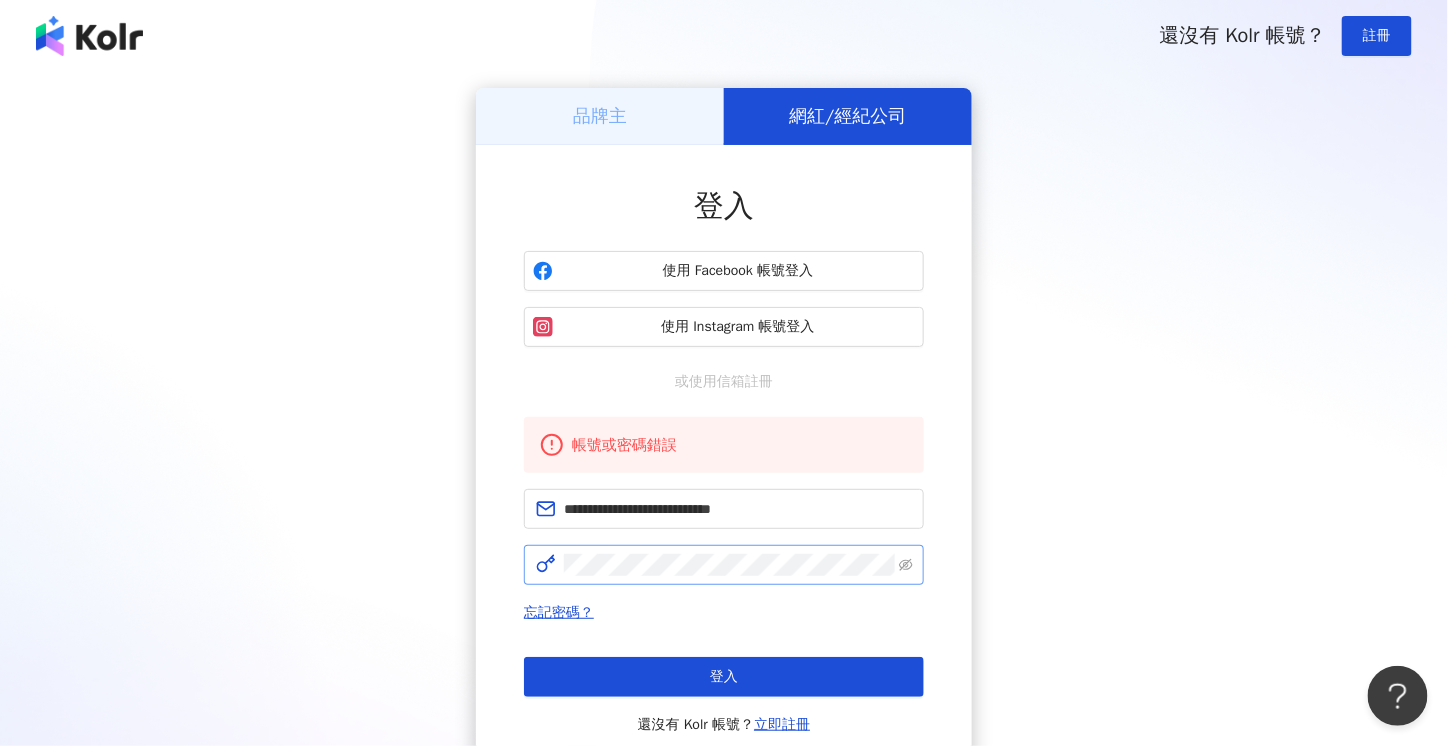 click at bounding box center (724, 565) 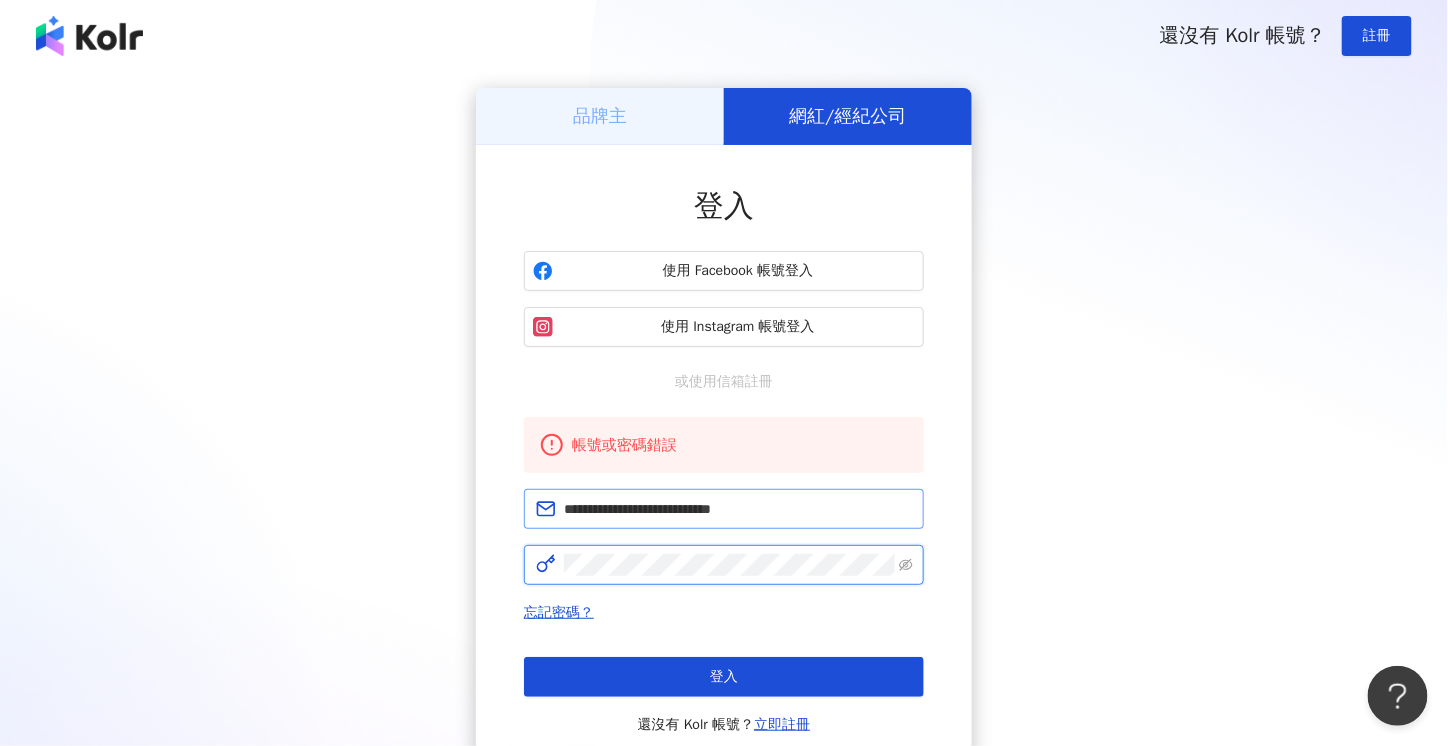 click on "登入" at bounding box center [724, 677] 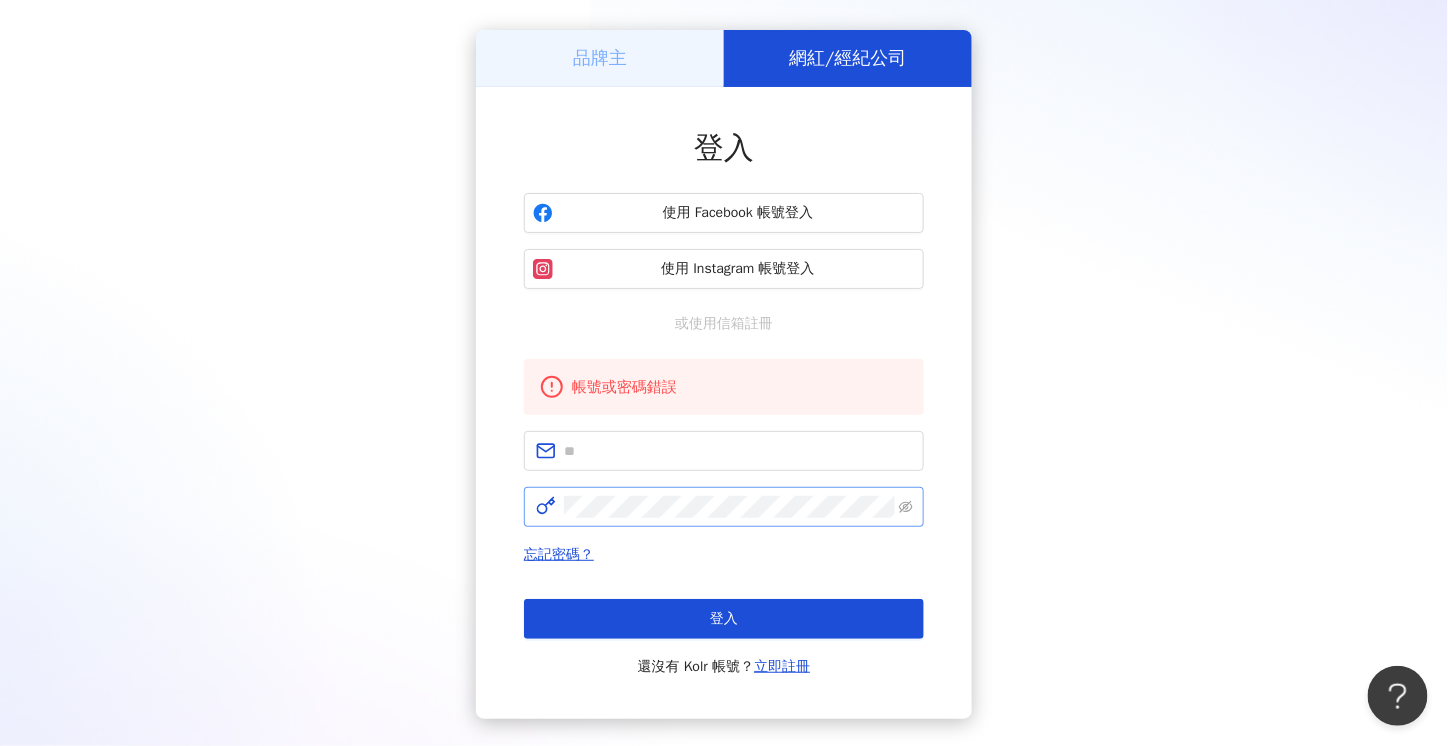 scroll, scrollTop: 100, scrollLeft: 0, axis: vertical 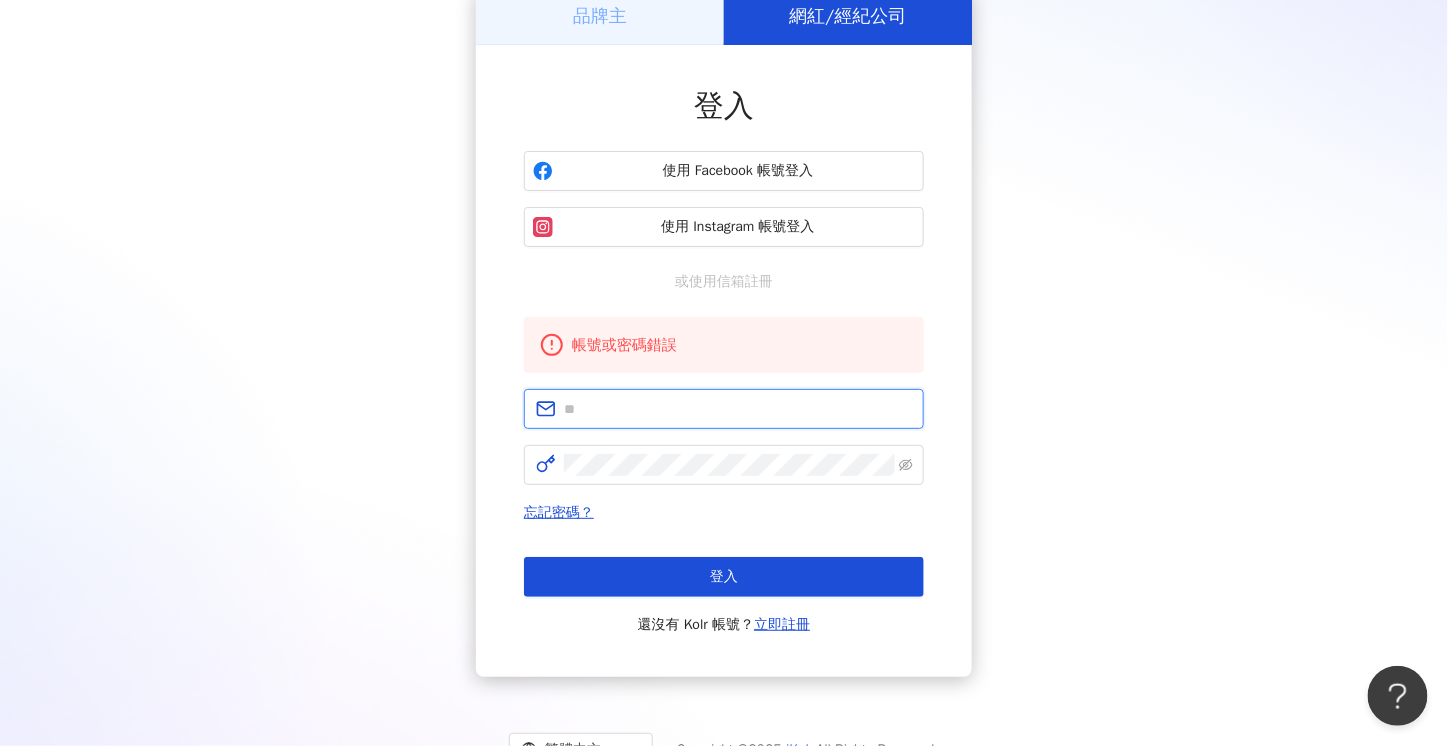 click at bounding box center [738, 409] 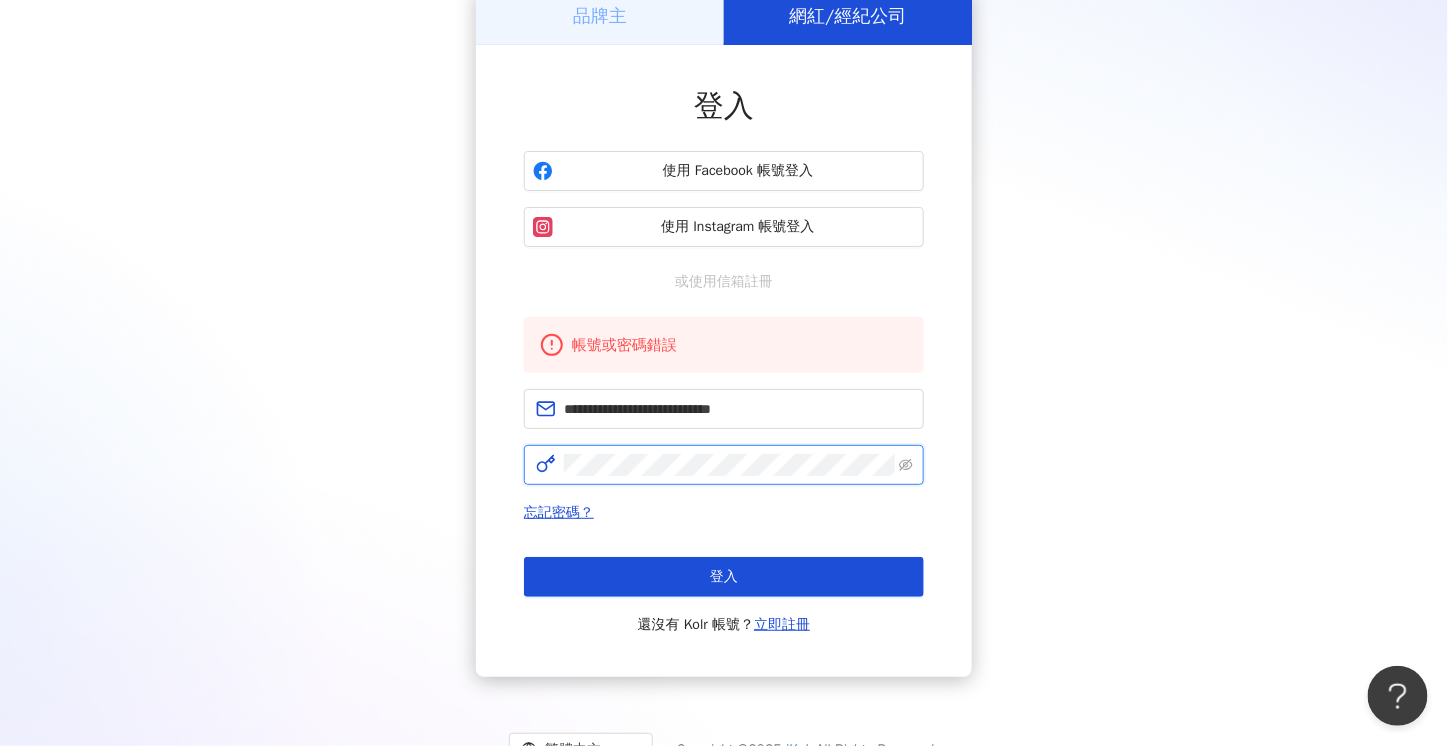 click on "登入" at bounding box center [724, 577] 